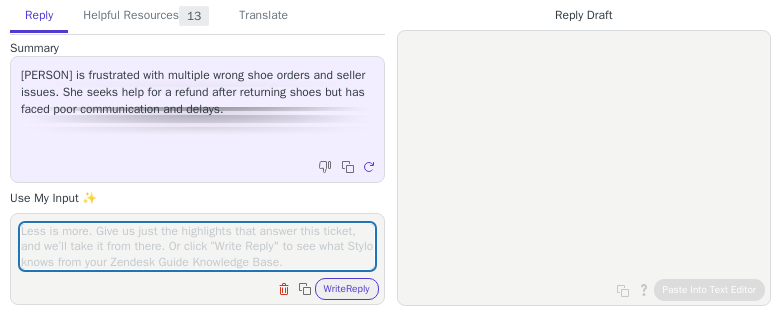 scroll, scrollTop: 0, scrollLeft: 0, axis: both 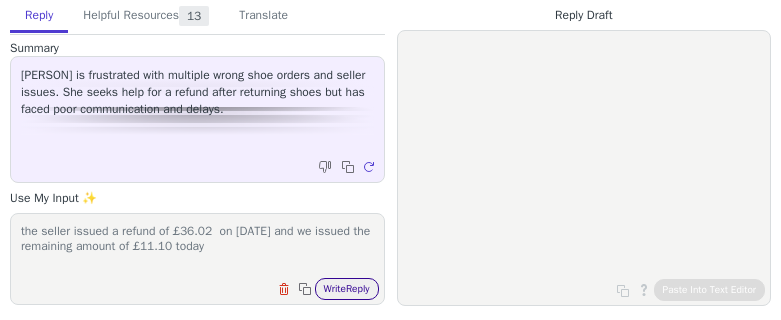 type on "the seller issued a refund of £36.02  on [DATE] and we issued the remaining amount of £11.10 today" 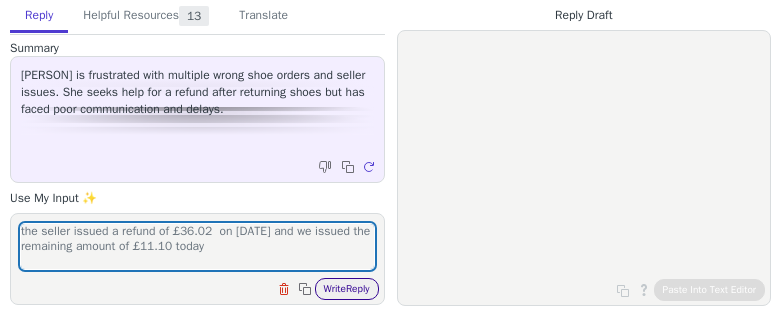 click on "Write  Reply" at bounding box center (347, 289) 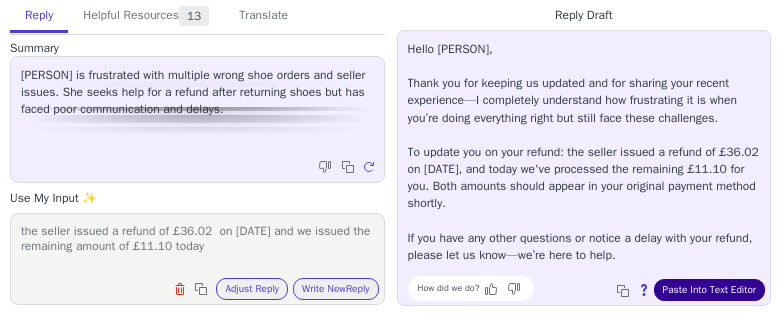 click on "Paste Into Text Editor" at bounding box center (709, 290) 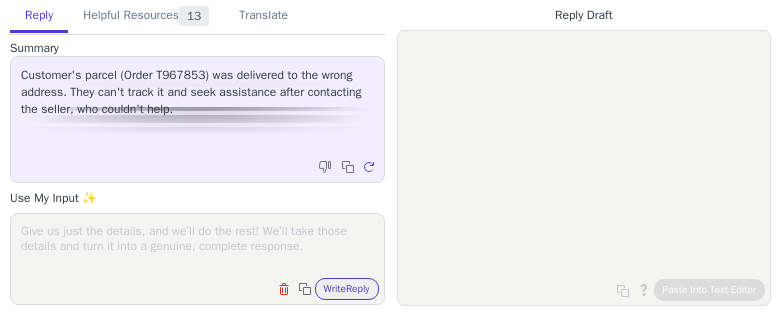 scroll, scrollTop: 0, scrollLeft: 0, axis: both 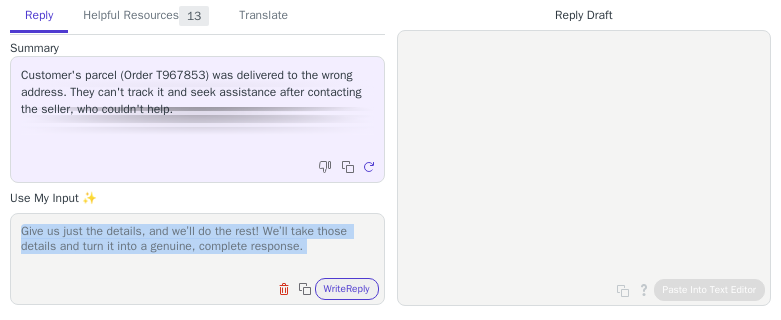 drag, startPoint x: 0, startPoint y: 0, endPoint x: 102, endPoint y: 272, distance: 290.49612 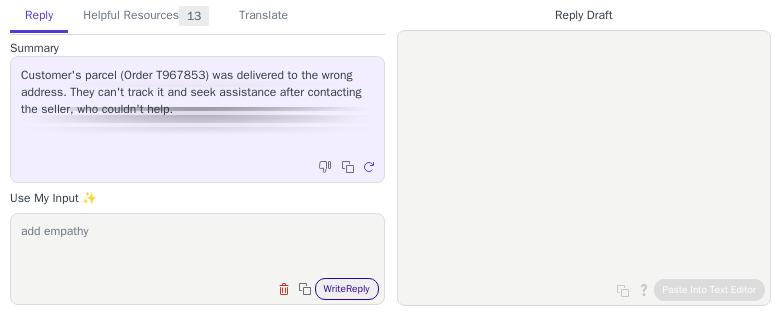 type on "add empathy" 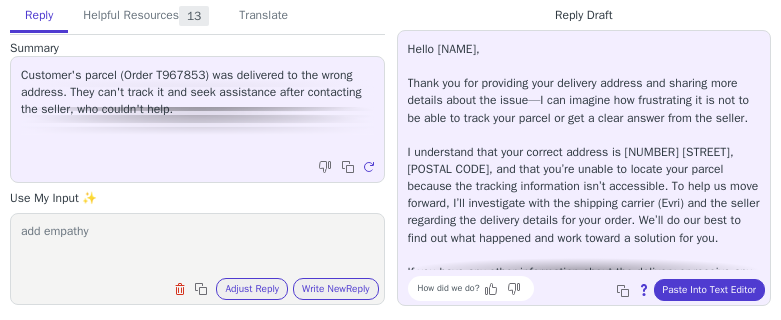 click on "Hello [NAME], Thank you for providing your delivery address and sharing more details about the issue—I can imagine how frustrating it is not to be able to track your parcel or get a clear answer from the seller. I understand that your correct address is [NUMBER] [STREET], [POSTAL CODE], and that you’re unable to locate your parcel because the tracking information isn’t accessible. To help us move forward, I’ll investigate with the shipping carrier (Evri) and the seller regarding the delivery details for your order. We’ll do our best to find out what happened and work toward a solution for you. If you have any other information about the delivery or receive any updates, please let us know. We appreciate your patience while we look into this and will update you as soon as we have more information." at bounding box center (584, 186) 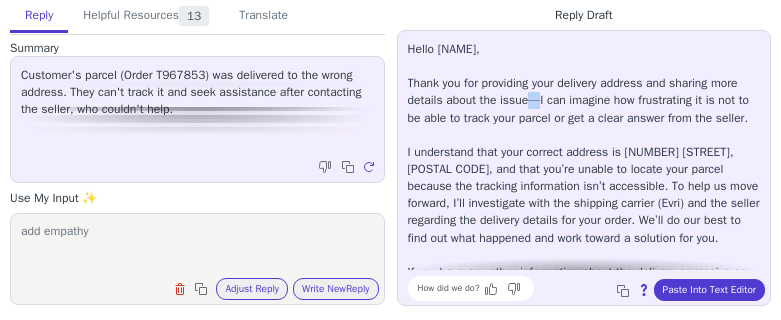 click on "Hello [NAME], Thank you for providing your delivery address and sharing more details about the issue—I can imagine how frustrating it is not to be able to track your parcel or get a clear answer from the seller. I understand that your correct address is [NUMBER] [STREET], [POSTAL CODE], and that you’re unable to locate your parcel because the tracking information isn’t accessible. To help us move forward, I’ll investigate with the shipping carrier (Evri) and the seller regarding the delivery details for your order. We’ll do our best to find out what happened and work toward a solution for you. If you have any other information about the delivery or receive any updates, please let us know. We appreciate your patience while we look into this and will update you as soon as we have more information." at bounding box center (584, 186) 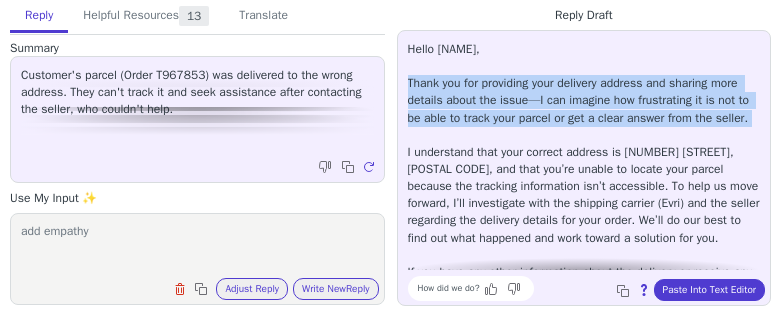 click on "Hello Andrew, Thank you for providing your delivery address and sharing more details about the issue—I can imagine how frustrating it is not to be able to track your parcel or get a clear answer from the seller. I understand that your correct address is 16 Marchant Road, SP10 3QB, and that you’re unable to locate your parcel because the tracking information isn’t accessible. To help us move forward, I’ll investigate with the shipping carrier (Evri) and the seller regarding the delivery details for your order. We’ll do our best to find out what happened and work toward a solution for you. If you have any other information about the delivery or receive any updates, please let us know. We appreciate your patience while we look into this and will update you as soon as we have more information." at bounding box center [584, 186] 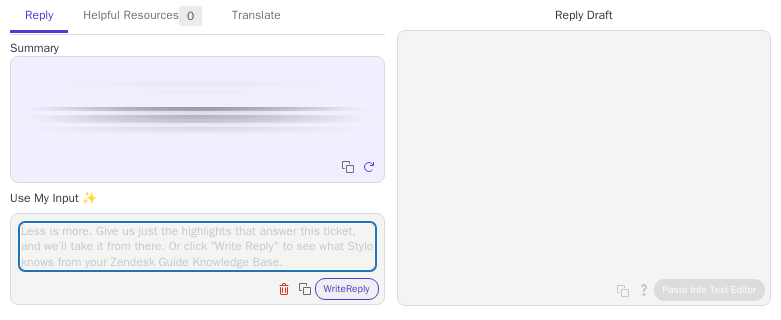 scroll, scrollTop: 0, scrollLeft: 0, axis: both 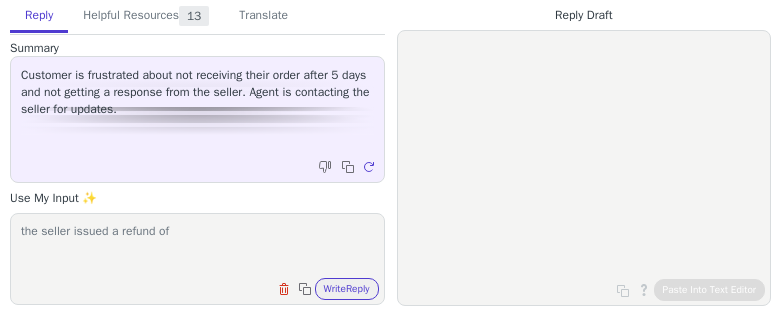 paste on "£53.62" 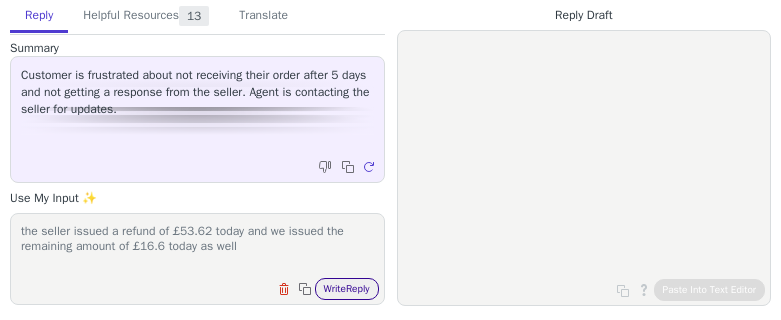 type on "the seller issued a refund of £53.62 today and we issued the remaining amount of £16.6 today as well" 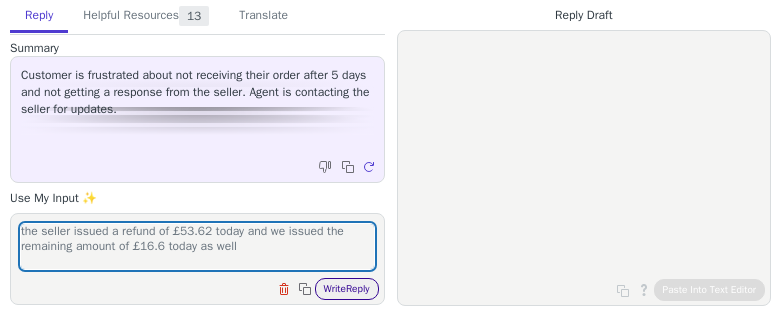 click on "Write  Reply" at bounding box center [347, 289] 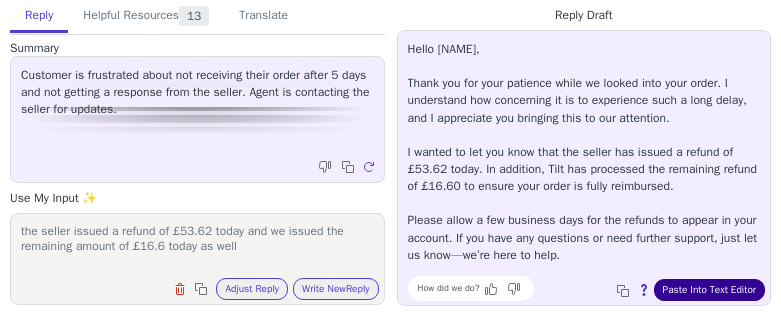click on "Paste Into Text Editor" at bounding box center [709, 290] 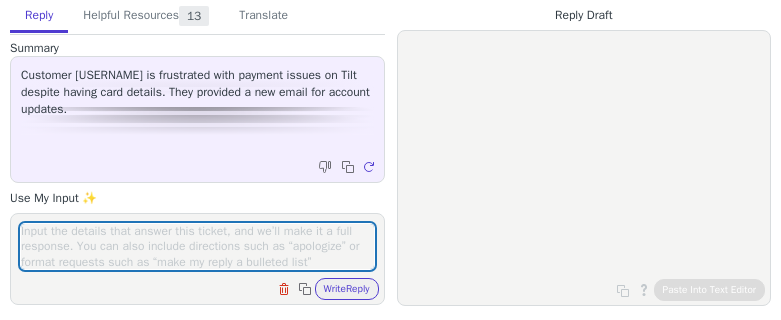 scroll, scrollTop: 0, scrollLeft: 0, axis: both 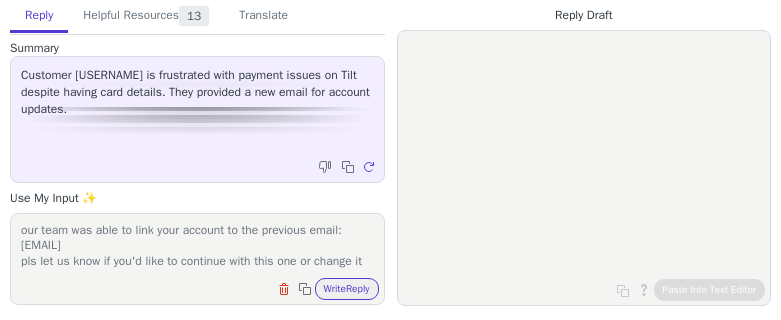 click on "our team was able to link your account to the previous email: [EMAIL]
pls let us know if you'd like to continue with this one or change it" at bounding box center [197, 246] 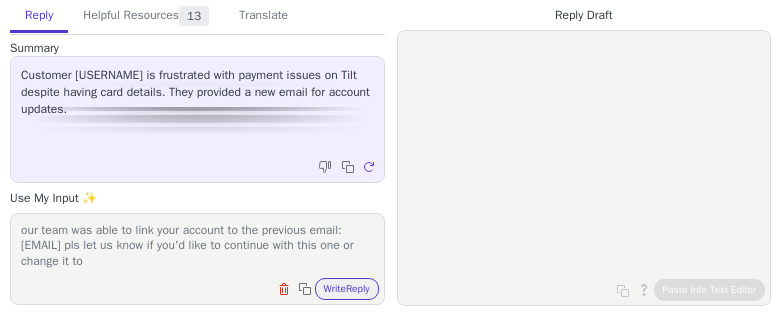paste on "[EMAIL]" 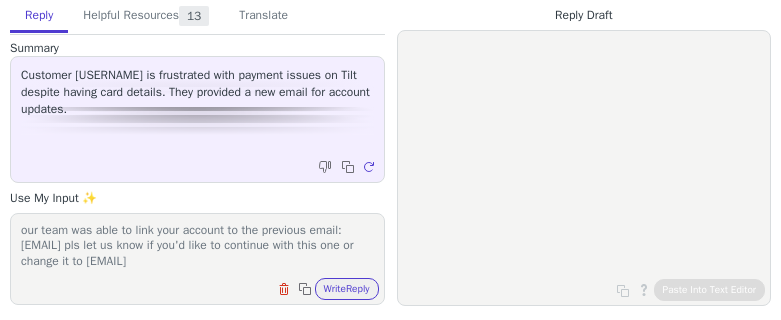 scroll, scrollTop: 31, scrollLeft: 0, axis: vertical 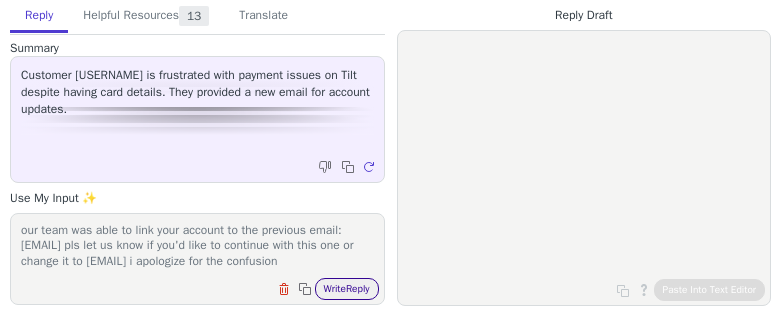 type on "our team was able to link your account to the previous email: sonny_1991@hotmail.com
pls let us know if you'd like to continue with this one or change it to Sonnylangham1991@gmail.com
i apologize for the confusion" 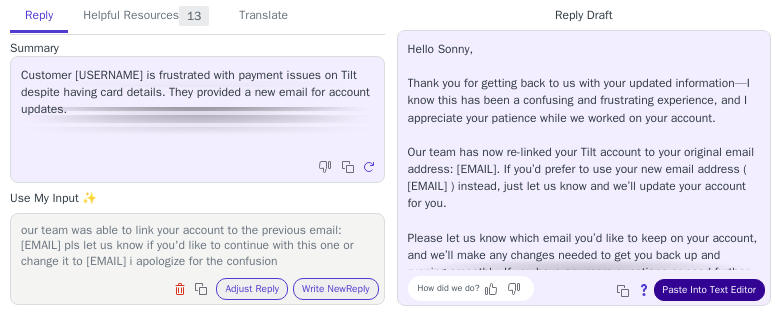 click on "Paste Into Text Editor" at bounding box center (709, 290) 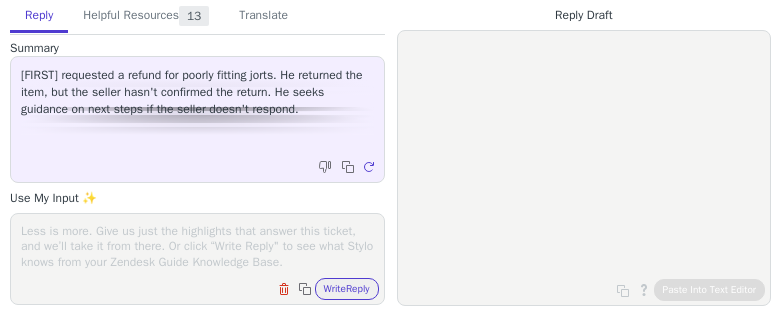 scroll, scrollTop: 0, scrollLeft: 0, axis: both 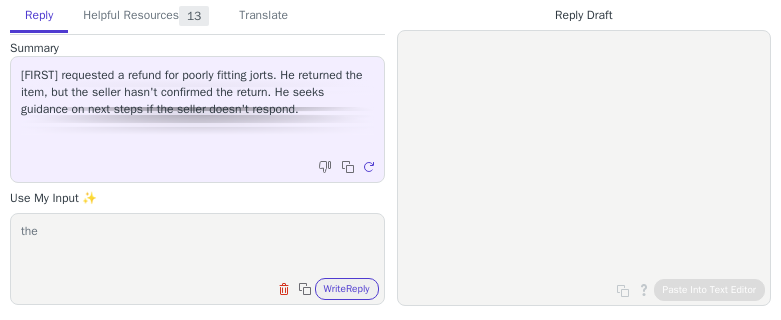 type on "the" 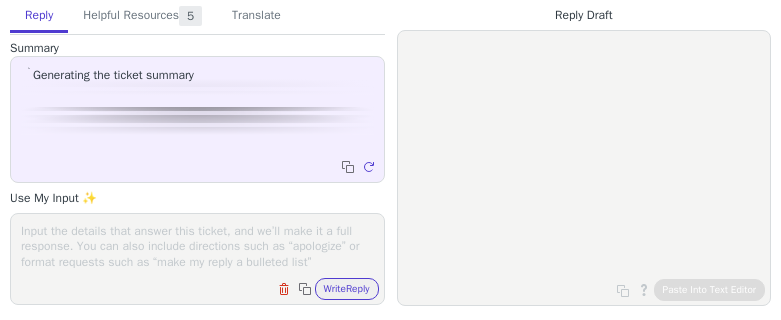 scroll, scrollTop: 0, scrollLeft: 0, axis: both 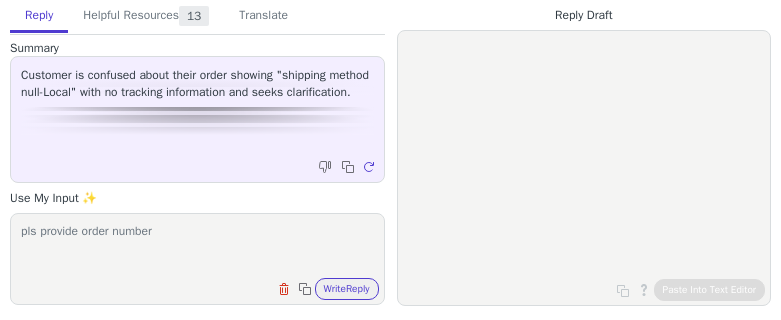 type on "pls provide order number" 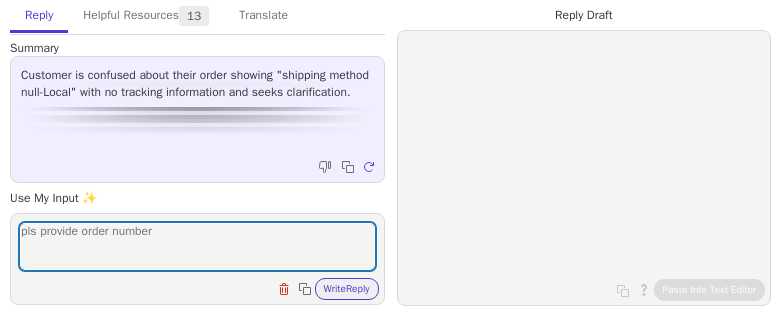 click on "Clear field Copy to clipboard Write  Reply" at bounding box center (326, 289) 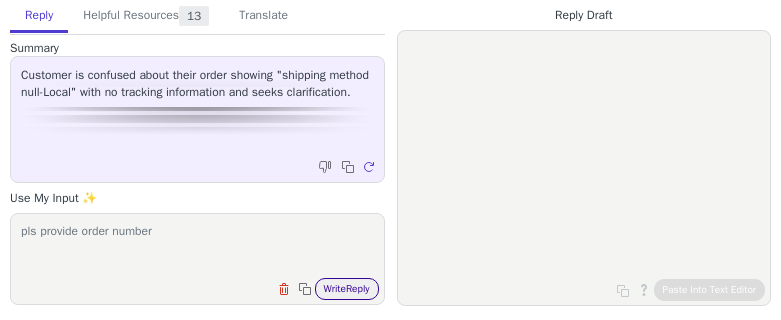 click on "Write  Reply" at bounding box center [347, 289] 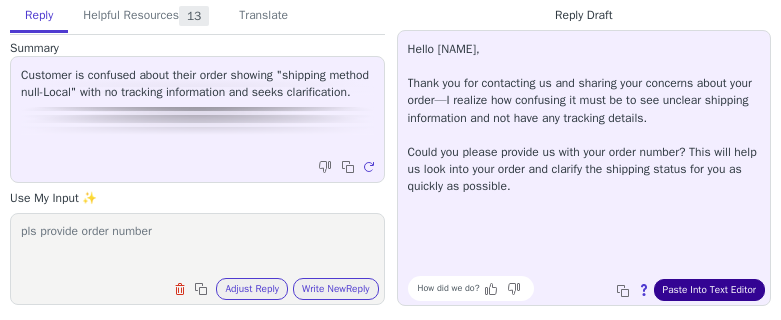 click on "Paste Into Text Editor" at bounding box center (709, 290) 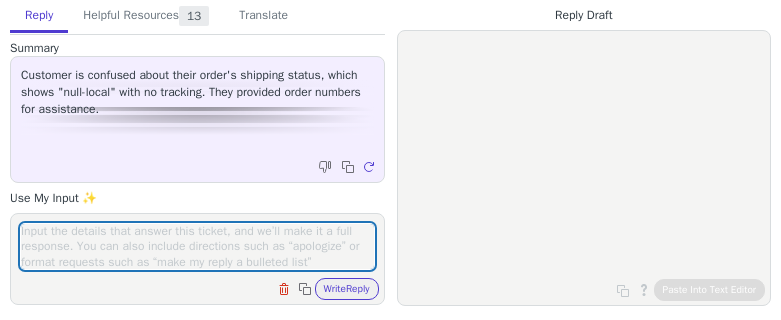 scroll, scrollTop: 0, scrollLeft: 0, axis: both 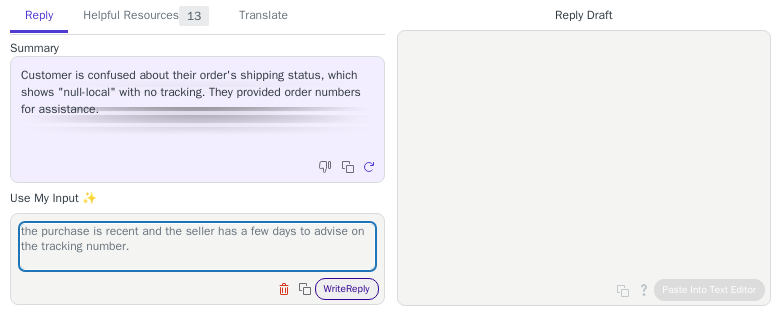 click on "Write  Reply" at bounding box center (347, 289) 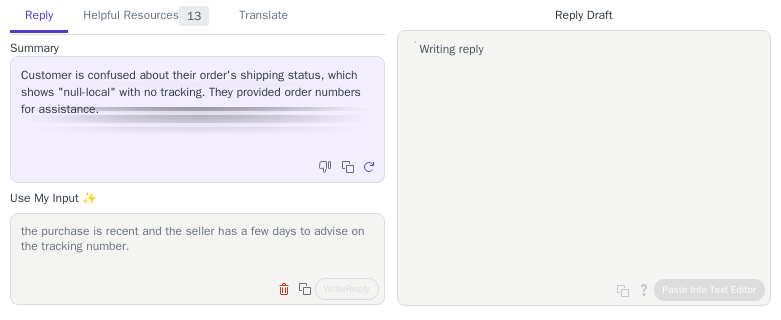 click on "the purchase is recent and the seller has a few days to advise on the tracking number." at bounding box center (197, 246) 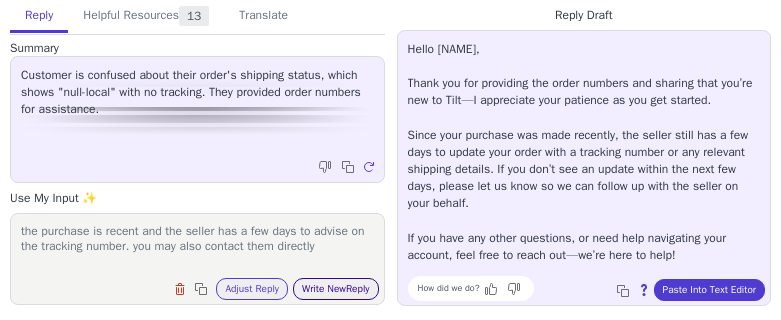 click on "Write New  Reply" at bounding box center [336, 289] 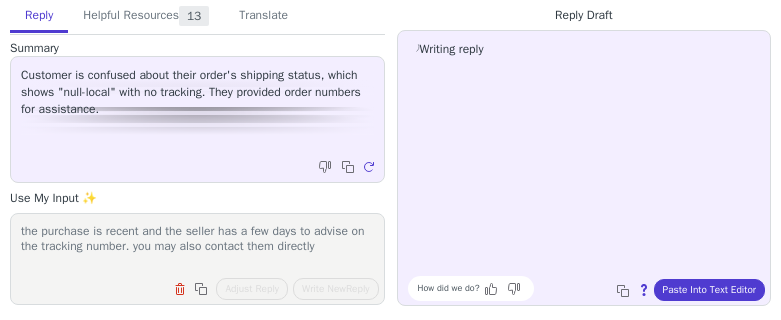 click on "the purchase is recent and the seller has a few days to advise on the tracking number. you may also contact them directly" at bounding box center (197, 246) 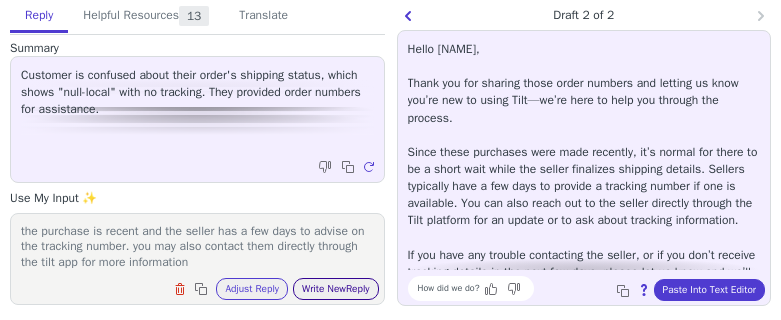 type on "the purchase is recent and the seller has a few days to advise on the tracking number. you may also contact them directly through the tilt app for more information" 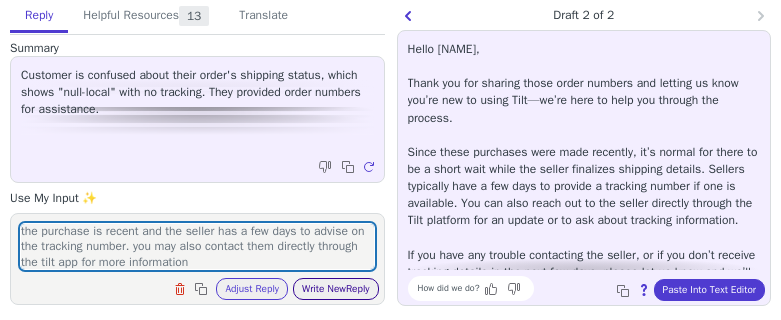 click on "Write New  Reply" at bounding box center [336, 289] 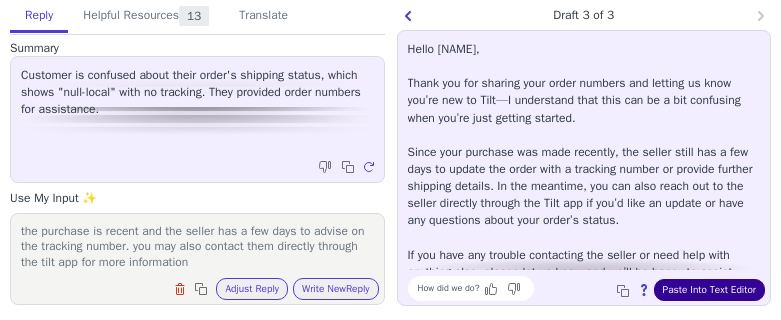 click on "Paste Into Text Editor" at bounding box center [709, 290] 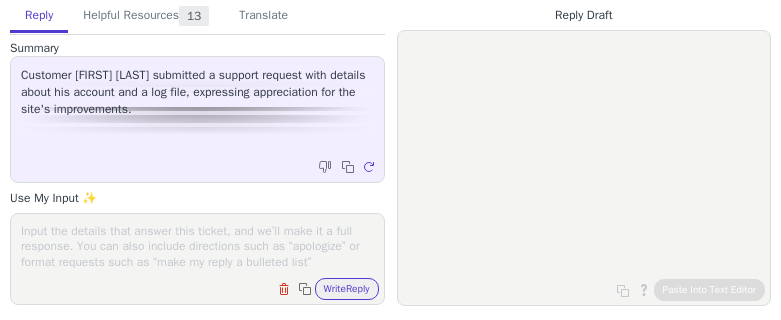 scroll, scrollTop: 0, scrollLeft: 0, axis: both 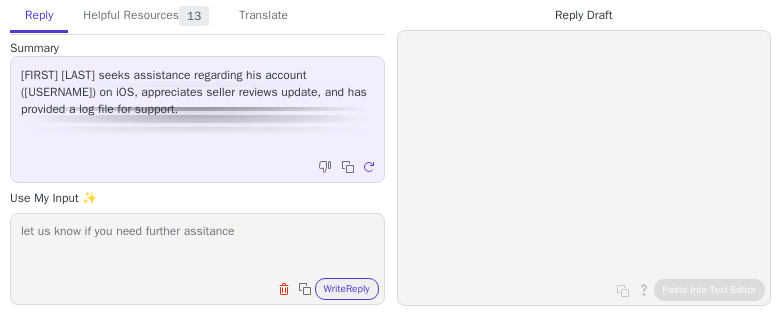 type on "let us know if you need further assitance" 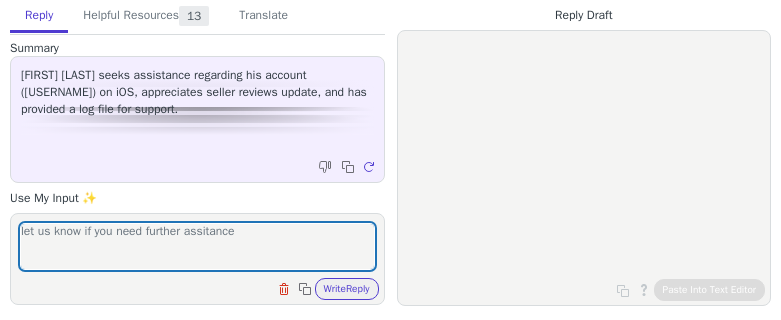 click on "let us know if you need further assitance Clear field Copy to clipboard Write  Reply" at bounding box center [197, 259] 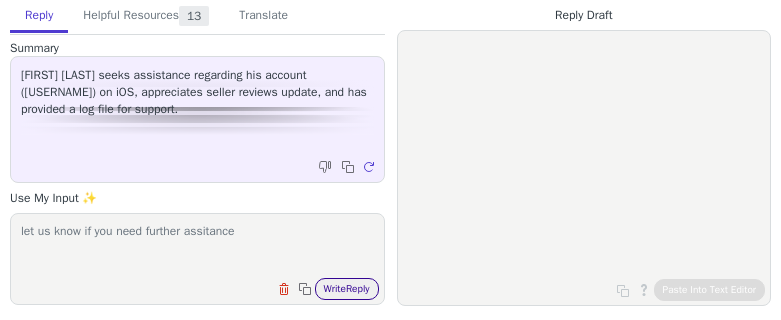 click on "Write  Reply" at bounding box center (347, 289) 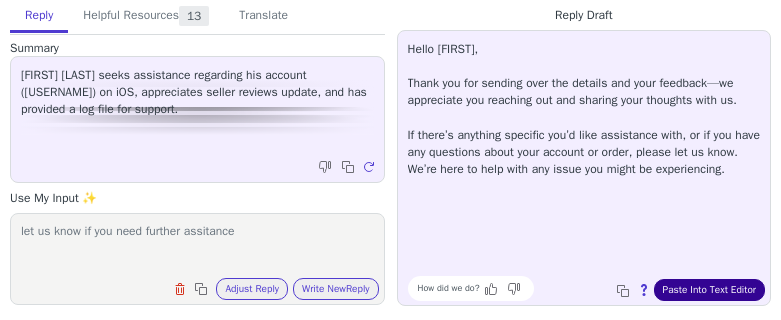 click on "Paste Into Text Editor" at bounding box center (709, 290) 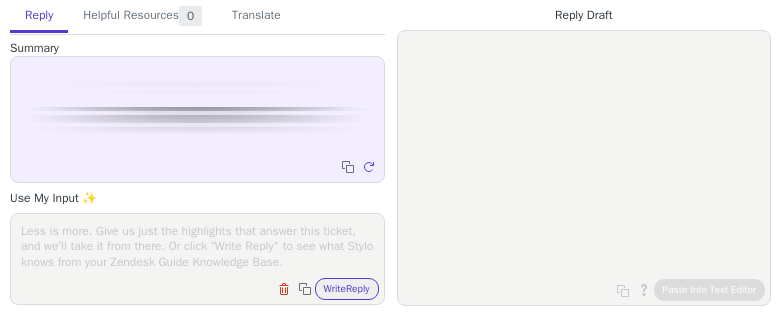 scroll, scrollTop: 0, scrollLeft: 0, axis: both 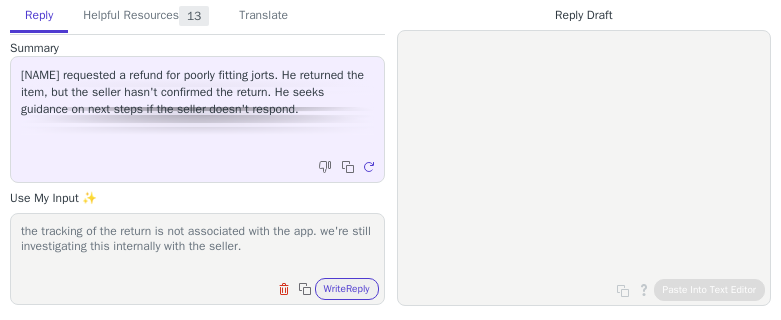 click on "the tracking of the return is not associated with the app. we're still investigating this internally with the seller." at bounding box center [197, 246] 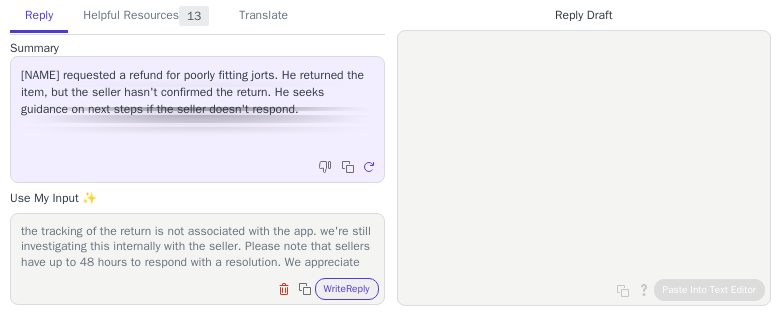 scroll, scrollTop: 46, scrollLeft: 0, axis: vertical 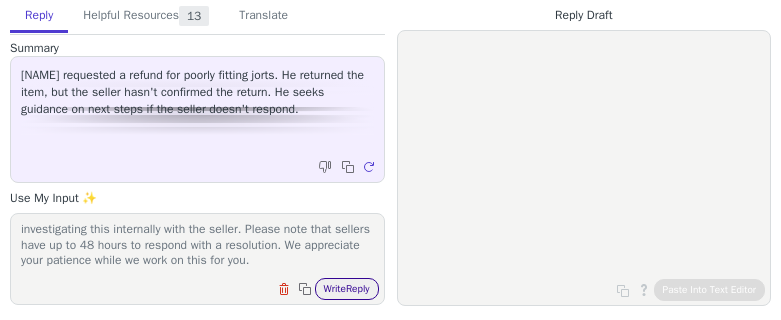 type on "the tracking of the return is not associated with the app. we're still investigating this internally with the seller. Please note that sellers have up to 48 hours to respond with a resolution. We appreciate your patience while we work on this for you." 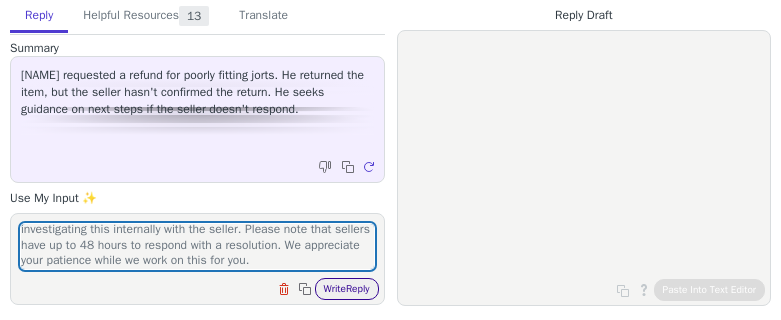 click on "Write  Reply" at bounding box center [347, 289] 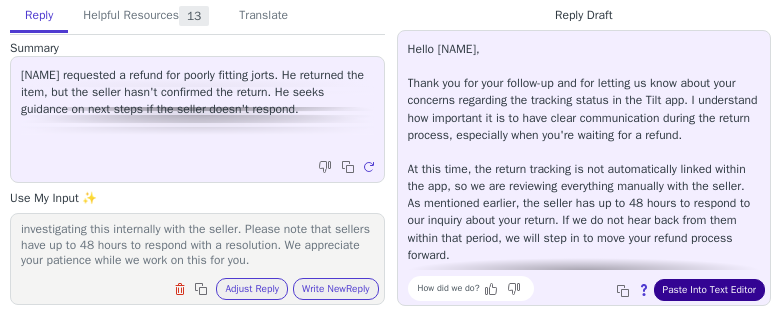 click on "Paste Into Text Editor" at bounding box center [709, 290] 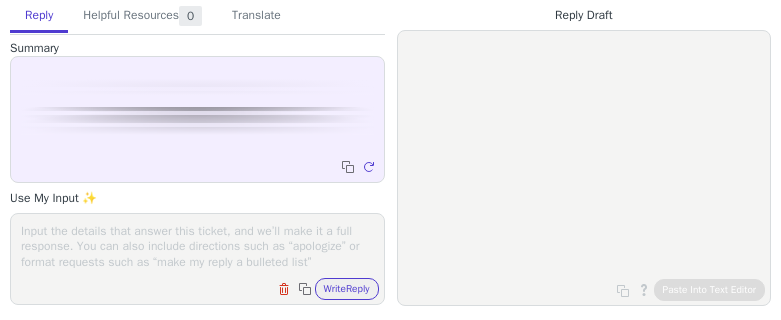 scroll, scrollTop: 0, scrollLeft: 0, axis: both 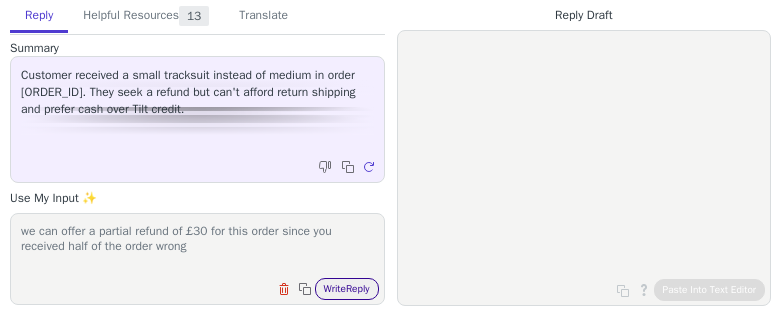 type on "we can offer a partial refund of £30 for this order since you received half of the order wrong" 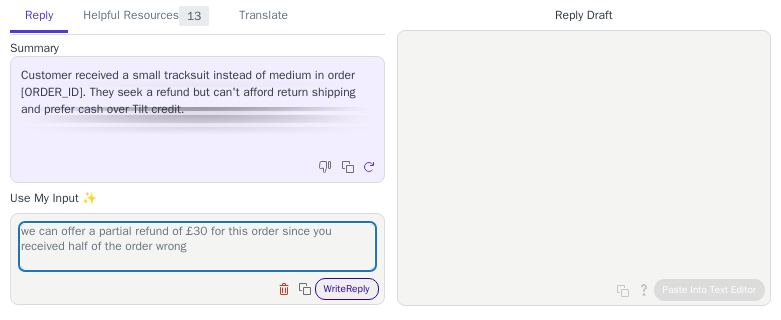 click on "Write  Reply" at bounding box center (347, 289) 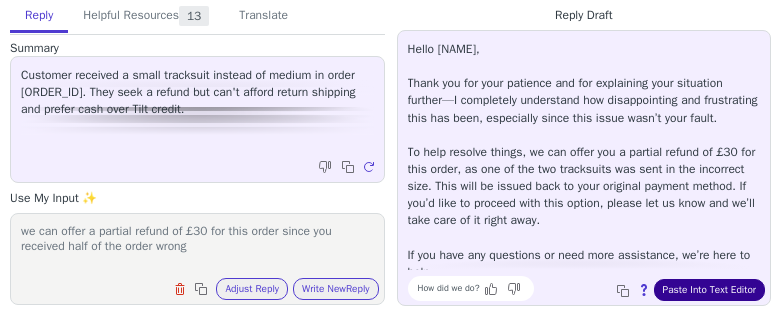 click on "Paste Into Text Editor" at bounding box center (709, 290) 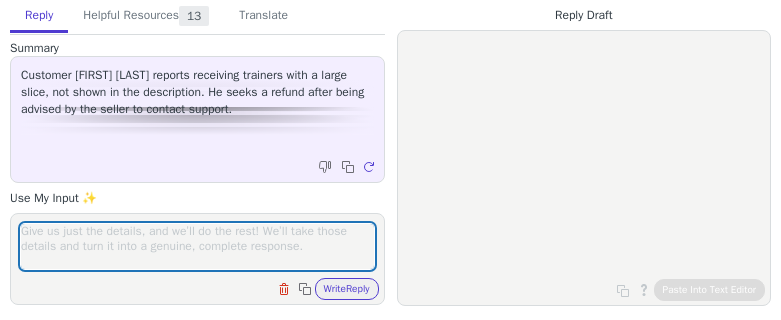 scroll, scrollTop: 0, scrollLeft: 0, axis: both 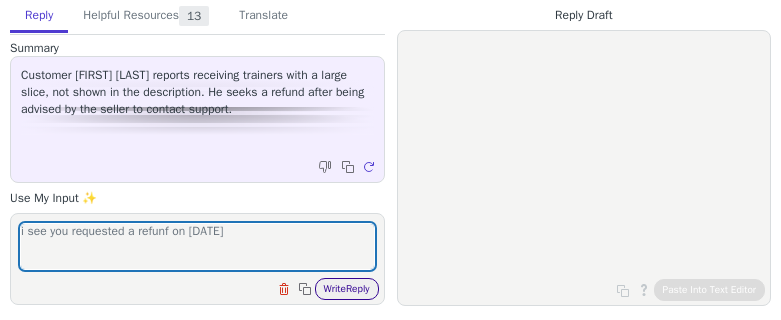 type on "i see you requested a refunf on july 7" 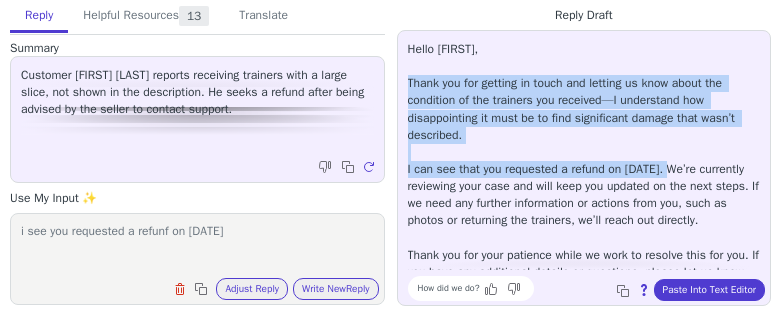 drag, startPoint x: 407, startPoint y: 82, endPoint x: 681, endPoint y: 173, distance: 288.71613 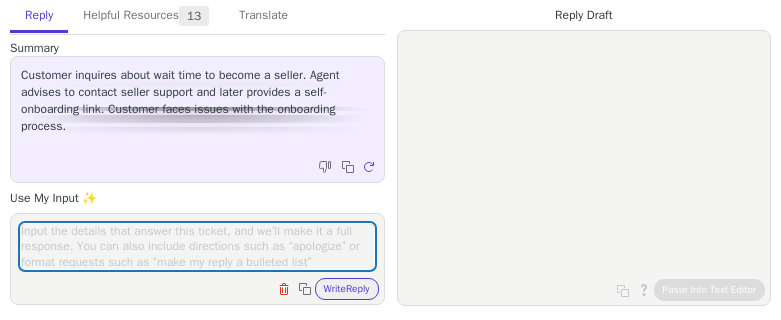 scroll, scrollTop: 0, scrollLeft: 0, axis: both 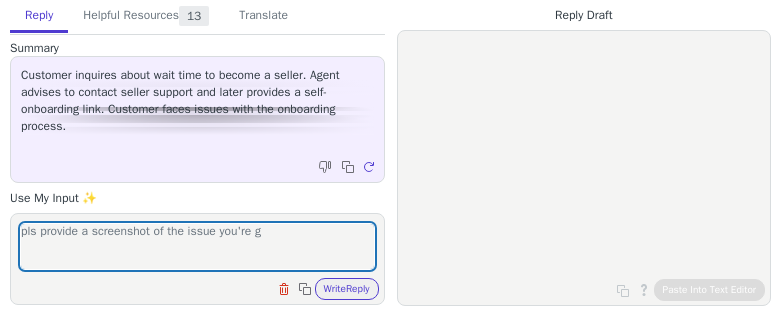drag, startPoint x: 162, startPoint y: 235, endPoint x: 338, endPoint y: 235, distance: 176 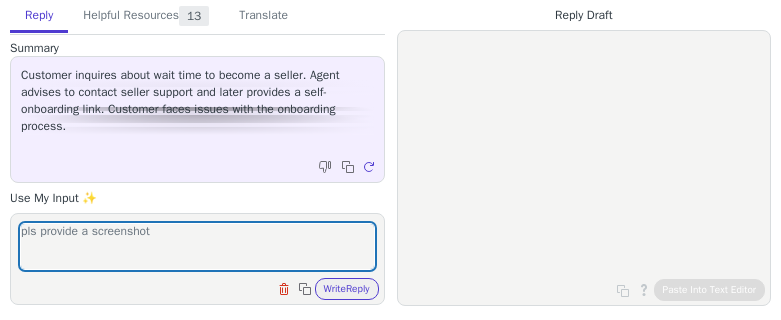 click on "pls provide a screenshot" at bounding box center [197, 246] 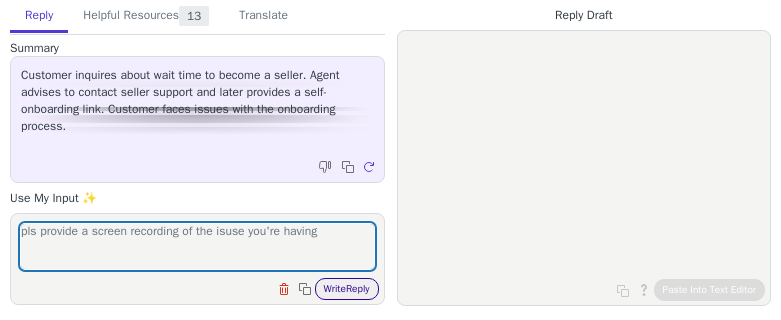 type on "pls provide a screen recording of the isuse you're having" 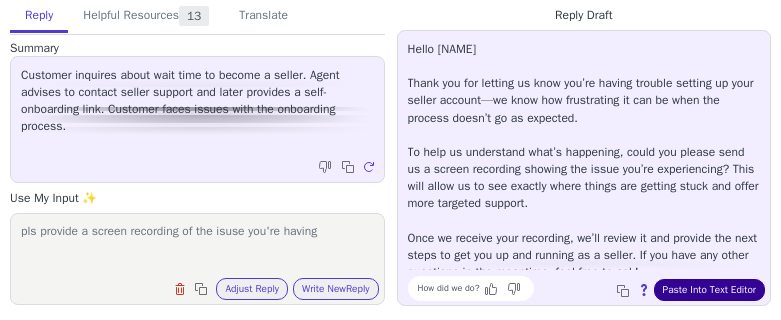 click on "Paste Into Text Editor" at bounding box center (709, 290) 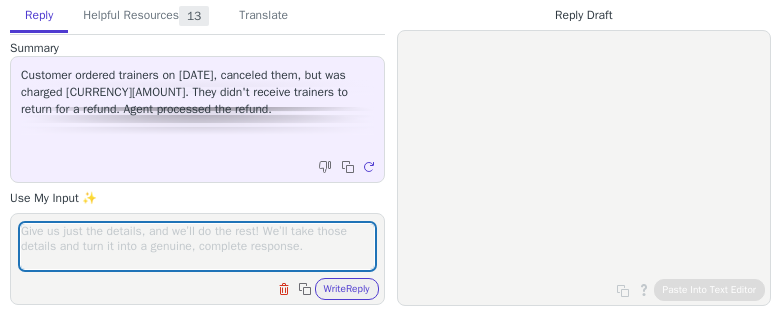 scroll, scrollTop: 0, scrollLeft: 0, axis: both 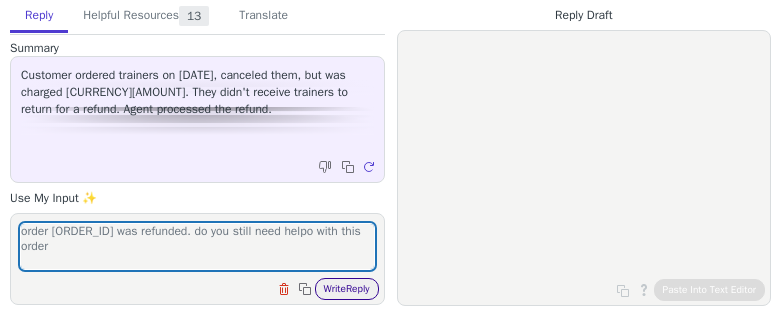 type on "order [ORDER_ID] was refunded. do you still need helpo with this order" 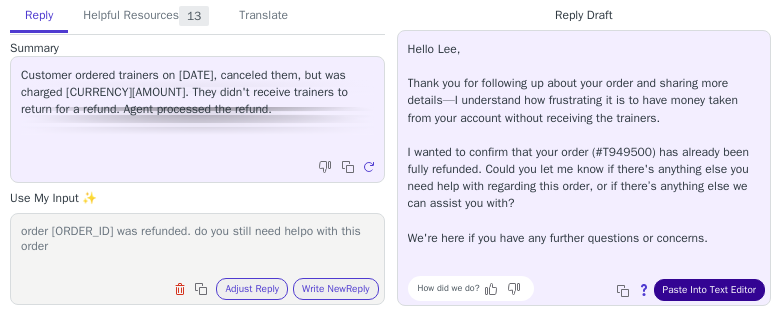 click on "Paste Into Text Editor" at bounding box center [709, 290] 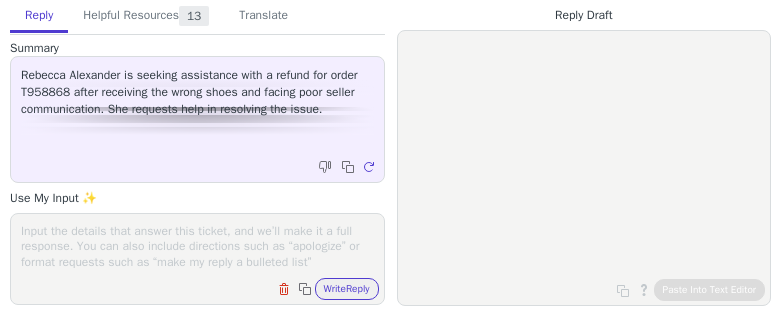 drag, startPoint x: 0, startPoint y: 0, endPoint x: 87, endPoint y: 246, distance: 260.93103 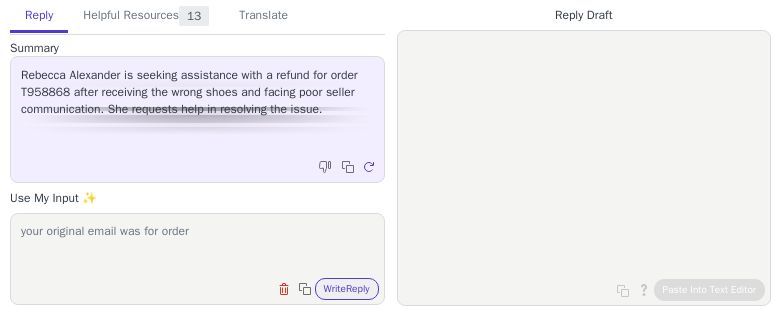 paste on "T941687" 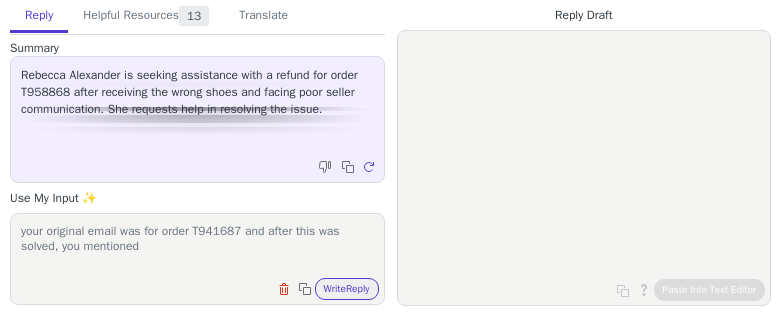 click on "your original email was for order T941687 and after this was solved, you mentioned" at bounding box center (197, 246) 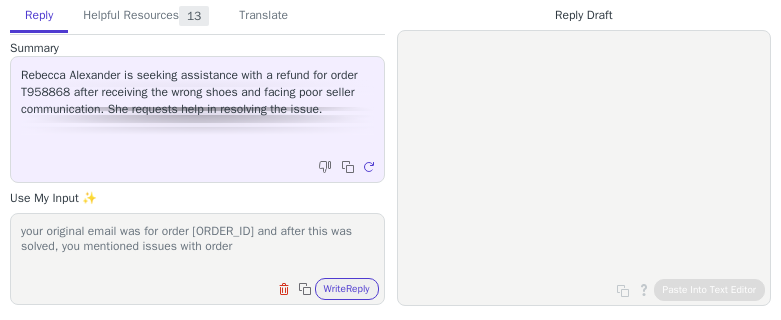 paste on "[ORDER_ID]" 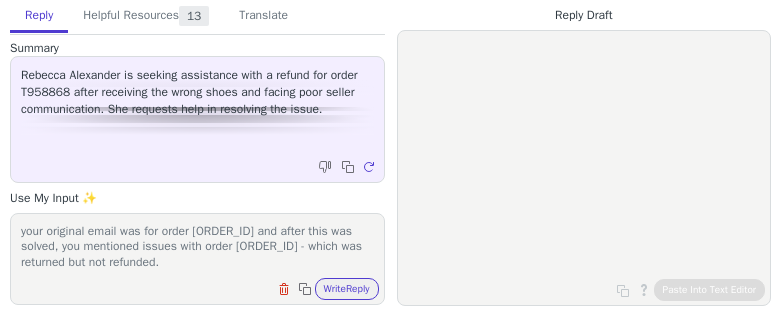 click on "your original email was for order T941687 and after this was solved, you mentioned issues with order T958862 - which was returned but not refunded.  Clear field Copy to clipboard Write  Reply" at bounding box center [197, 259] 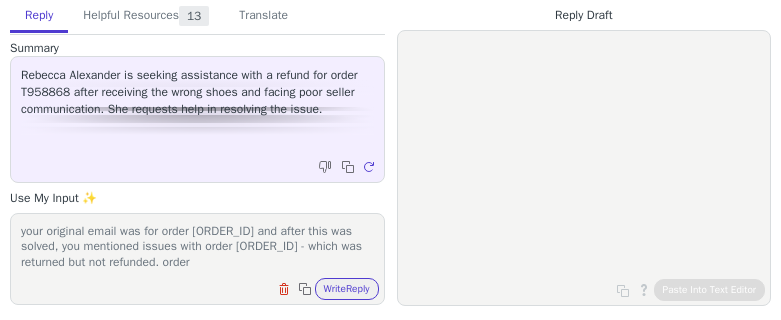 paste on "[ORDER_ID]" 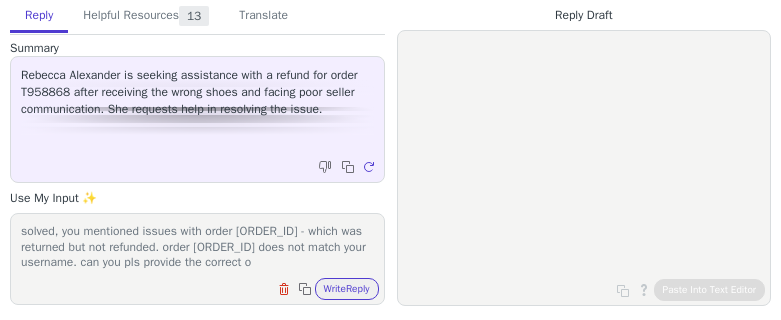 scroll, scrollTop: 31, scrollLeft: 0, axis: vertical 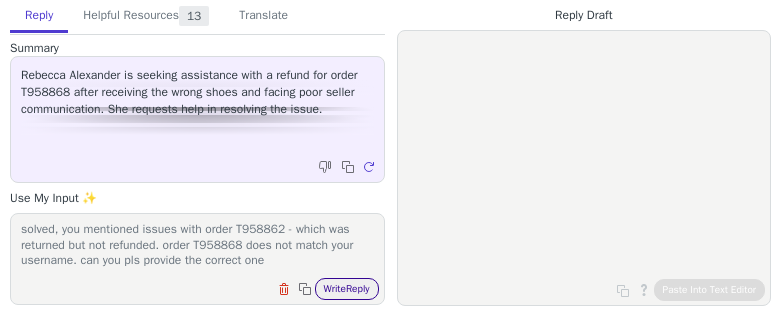 type on "your original email was for order T941687 and after this was solved, you mentioned issues with order T958862 - which was returned but not refunded. order T958868 does not match your username. can you pls provide the correct one" 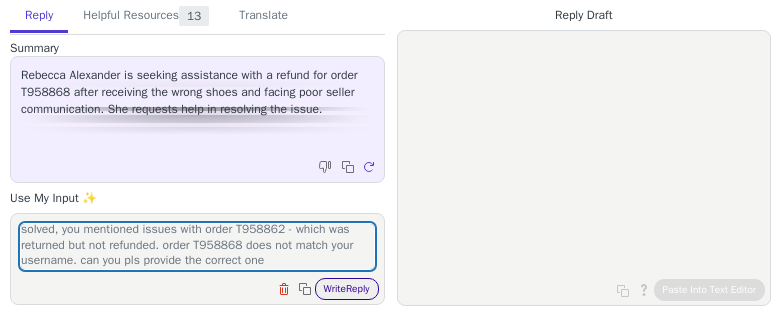 click on "Write  Reply" at bounding box center [347, 289] 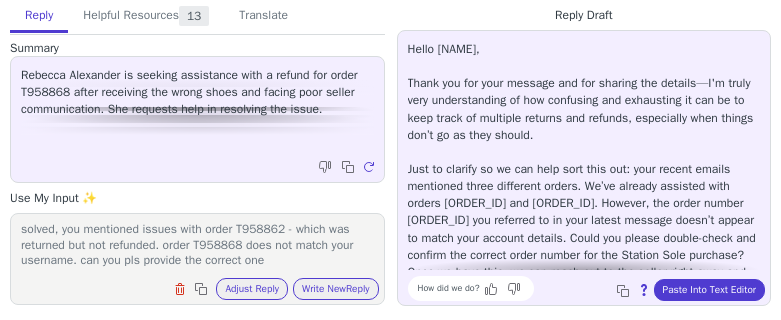 click on "Hello Rebecca, Thank you for your message and for sharing the details—I'm truly very understanding of how confusing and exhausting it can be to keep track of multiple returns and refunds, especially when things don’t go as they should. Just to clarify so we can help sort this out: your recent emails mentioned three different orders. We’ve already assisted with orders T941687 and T958862. However, the order number T958868 you referred to in your latest message doesn’t appear to match your account details. Could you please double-check and confirm the correct order number for the Station Sole purchase? Once we have this, we can reach out to the seller right away and work on getting your refund processed. Thanks for your patience as we get this sorted for you. If you need to send any more screenshots or details to help us track things down, please feel free to attach them. How did we do?   Copy to clipboard About this reply Paste Into Text Editor" at bounding box center (584, 168) 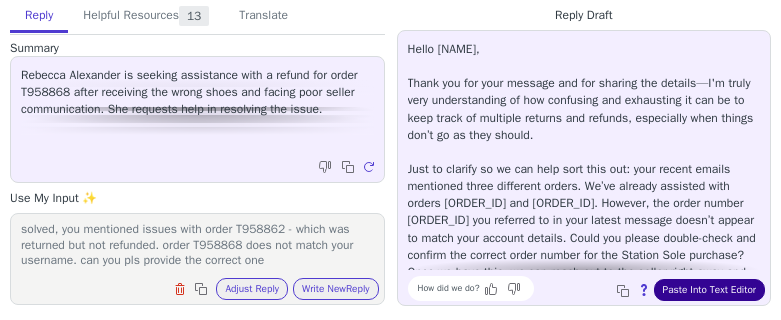 click on "Paste Into Text Editor" at bounding box center [709, 290] 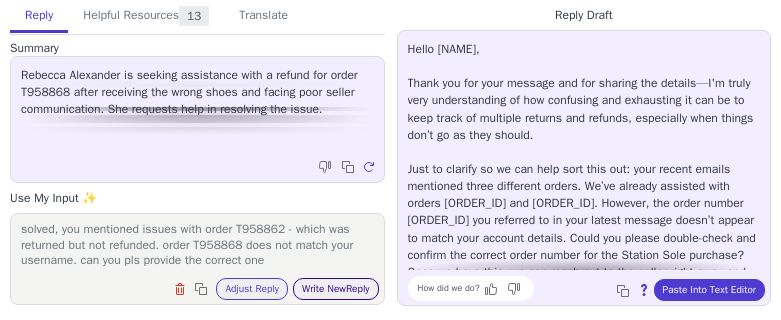 click on "Write New  Reply" at bounding box center (336, 289) 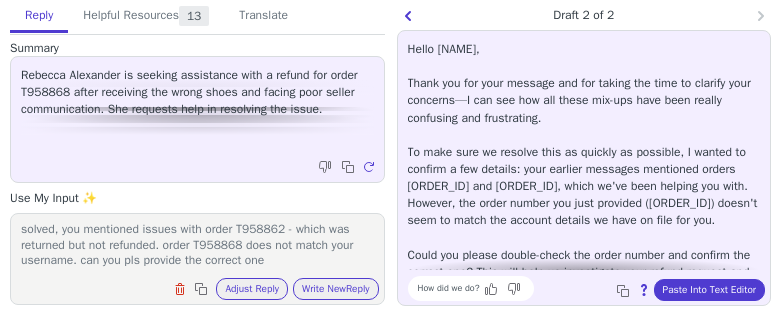 scroll, scrollTop: 43, scrollLeft: 0, axis: vertical 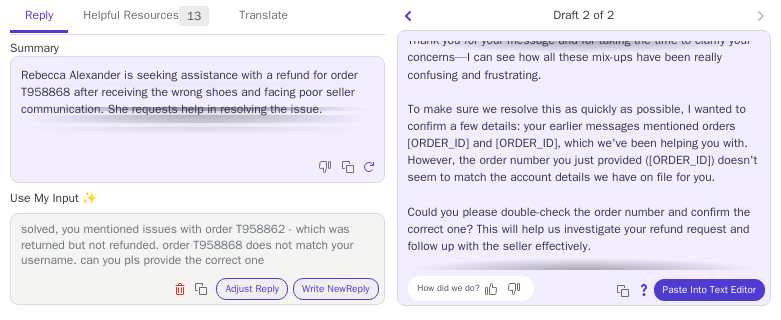 click on "Hello Rebecca, Thank you for your message and for taking the time to clarify your concerns—I can see how all these mix-ups have been really confusing and frustrating. To make sure we resolve this as quickly as possible, I wanted to confirm a few details: your earlier messages mentioned orders T941687 and T958862, which we've been helping you with. However, the order number you just provided (T958868) doesn't seem to match the account details we have on file for you. Could you please double-check the order number and confirm the correct one? This will help us investigate your refund request and follow up with the seller effectively. We’re here to get this sorted for you, so as soon as we receive the right information, we’ll take the next steps. Thank you for your patience, and let us know if there’s anything else you’d like to discuss in the meantime." at bounding box center (584, 169) 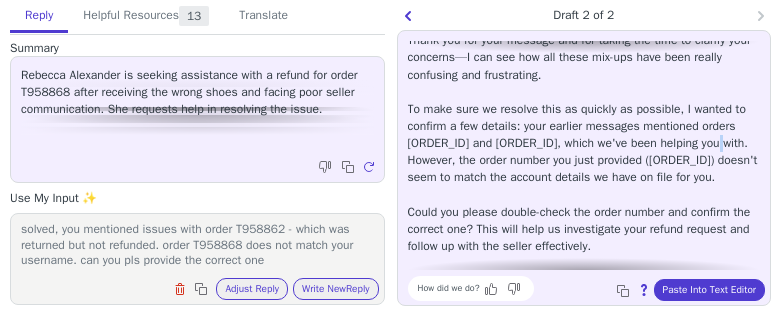 click on "Hello Rebecca, Thank you for your message and for taking the time to clarify your concerns—I can see how all these mix-ups have been really confusing and frustrating. To make sure we resolve this as quickly as possible, I wanted to confirm a few details: your earlier messages mentioned orders T941687 and T958862, which we've been helping you with. However, the order number you just provided (T958868) doesn't seem to match the account details we have on file for you. Could you please double-check the order number and confirm the correct one? This will help us investigate your refund request and follow up with the seller effectively. We’re here to get this sorted for you, so as soon as we receive the right information, we’ll take the next steps. Thank you for your patience, and let us know if there’s anything else you’d like to discuss in the meantime." at bounding box center [584, 169] 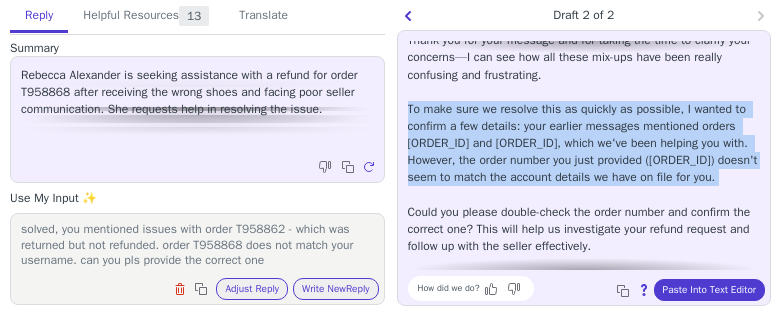 click on "Hello Rebecca, Thank you for your message and for taking the time to clarify your concerns—I can see how all these mix-ups have been really confusing and frustrating. To make sure we resolve this as quickly as possible, I wanted to confirm a few details: your earlier messages mentioned orders T941687 and T958862, which we've been helping you with. However, the order number you just provided (T958868) doesn't seem to match the account details we have on file for you. Could you please double-check the order number and confirm the correct one? This will help us investigate your refund request and follow up with the seller effectively. We’re here to get this sorted for you, so as soon as we receive the right information, we’ll take the next steps. Thank you for your patience, and let us know if there’s anything else you’d like to discuss in the meantime." at bounding box center [584, 169] 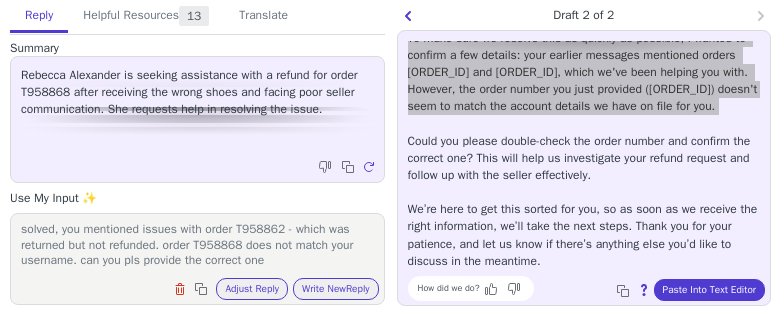 scroll, scrollTop: 131, scrollLeft: 0, axis: vertical 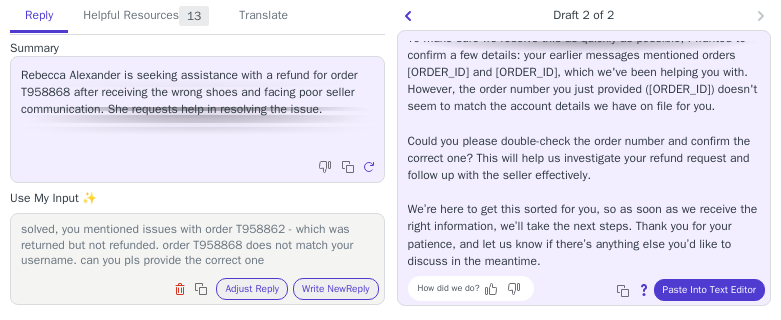 click on "Hello Rebecca, Thank you for your message and for taking the time to clarify your concerns—I can see how all these mix-ups have been really confusing and frustrating. To make sure we resolve this as quickly as possible, I wanted to confirm a few details: your earlier messages mentioned orders T941687 and T958862, which we've been helping you with. However, the order number you just provided (T958868) doesn't seem to match the account details we have on file for you. Could you please double-check the order number and confirm the correct one? This will help us investigate your refund request and follow up with the seller effectively. We’re here to get this sorted for you, so as soon as we receive the right information, we’ll take the next steps. Thank you for your patience, and let us know if there’s anything else you’d like to discuss in the meantime." at bounding box center [584, 98] 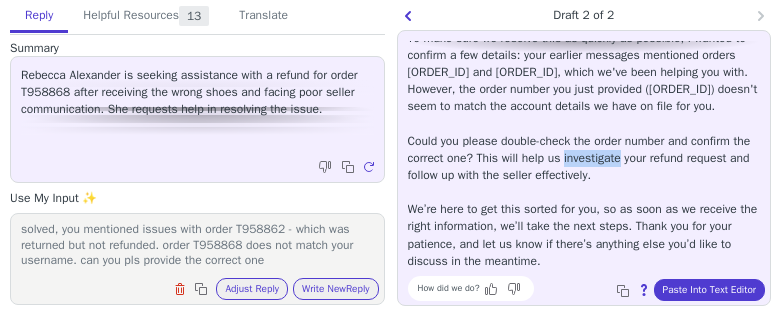 click on "Hello Rebecca, Thank you for your message and for taking the time to clarify your concerns—I can see how all these mix-ups have been really confusing and frustrating. To make sure we resolve this as quickly as possible, I wanted to confirm a few details: your earlier messages mentioned orders T941687 and T958862, which we've been helping you with. However, the order number you just provided (T958868) doesn't seem to match the account details we have on file for you. Could you please double-check the order number and confirm the correct one? This will help us investigate your refund request and follow up with the seller effectively. We’re here to get this sorted for you, so as soon as we receive the right information, we’ll take the next steps. Thank you for your patience, and let us know if there’s anything else you’d like to discuss in the meantime." at bounding box center (584, 98) 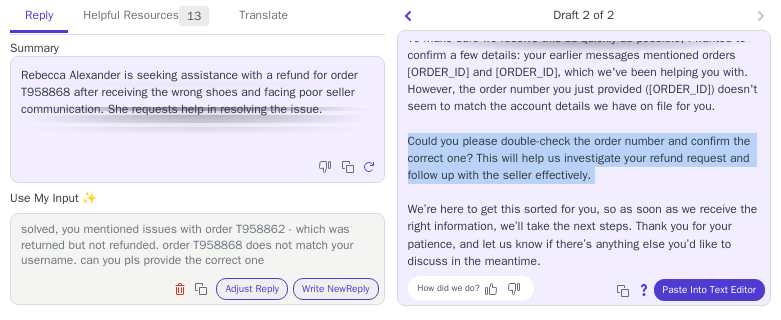 click on "Hello Rebecca, Thank you for your message and for taking the time to clarify your concerns—I can see how all these mix-ups have been really confusing and frustrating. To make sure we resolve this as quickly as possible, I wanted to confirm a few details: your earlier messages mentioned orders T941687 and T958862, which we've been helping you with. However, the order number you just provided (T958868) doesn't seem to match the account details we have on file for you. Could you please double-check the order number and confirm the correct one? This will help us investigate your refund request and follow up with the seller effectively. We’re here to get this sorted for you, so as soon as we receive the right information, we’ll take the next steps. Thank you for your patience, and let us know if there’s anything else you’d like to discuss in the meantime." at bounding box center (584, 98) 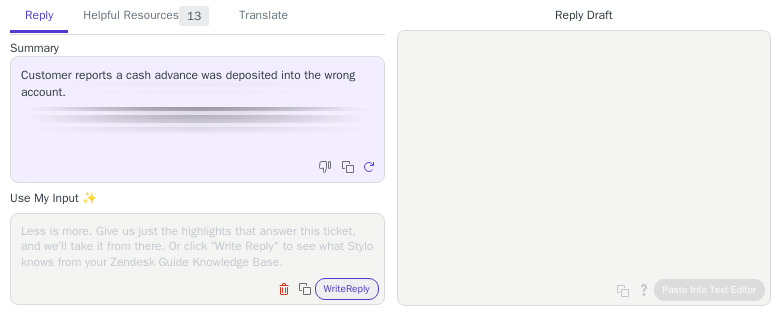 scroll, scrollTop: 0, scrollLeft: 0, axis: both 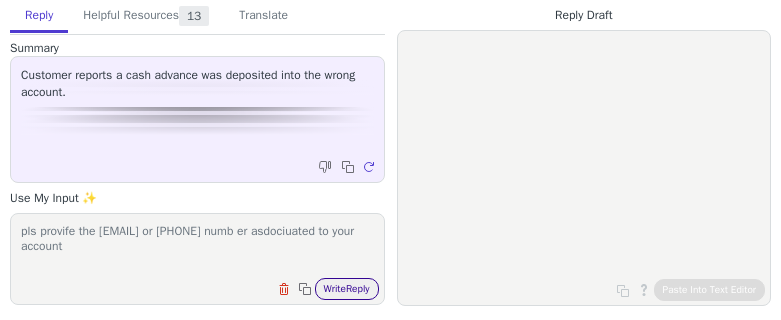 type on "pls provife the [EMAIL] or [PHONE] numb er asdociuated to your account" 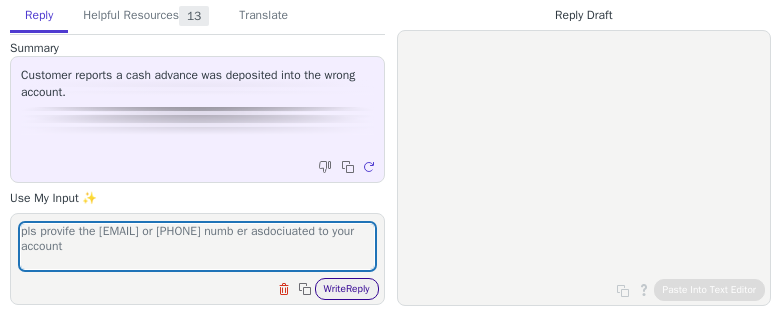 click on "Write  Reply" at bounding box center (347, 289) 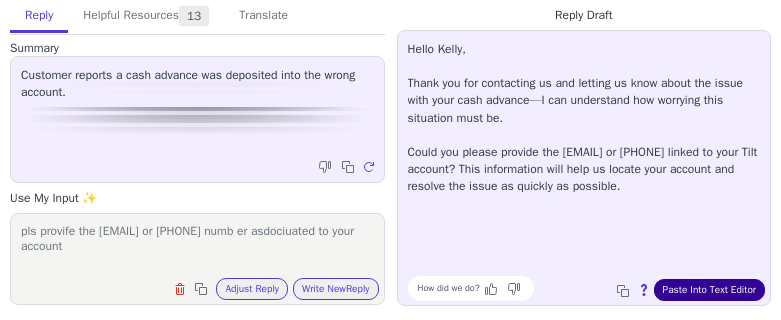 click on "Paste Into Text Editor" at bounding box center [709, 290] 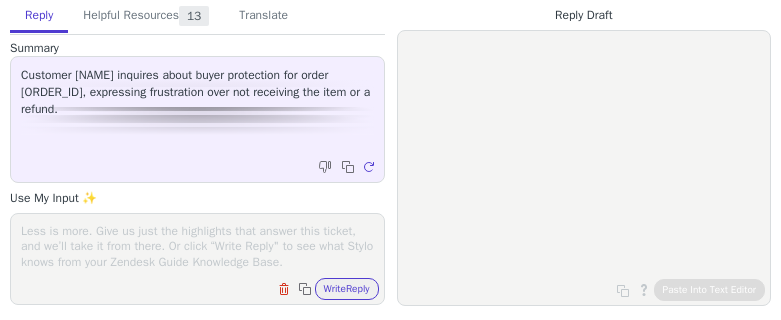 scroll, scrollTop: 0, scrollLeft: 0, axis: both 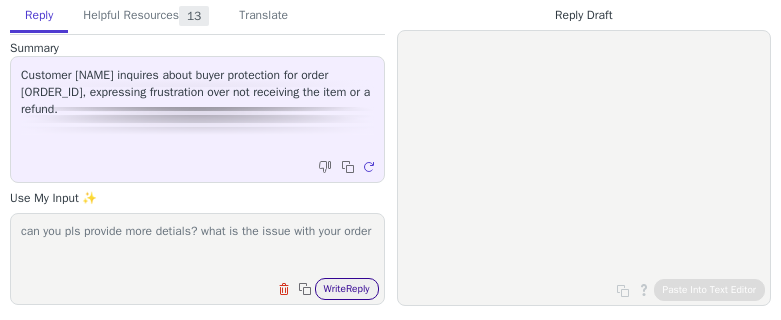 type on "can you pls provide more detials? what is the issue with your order" 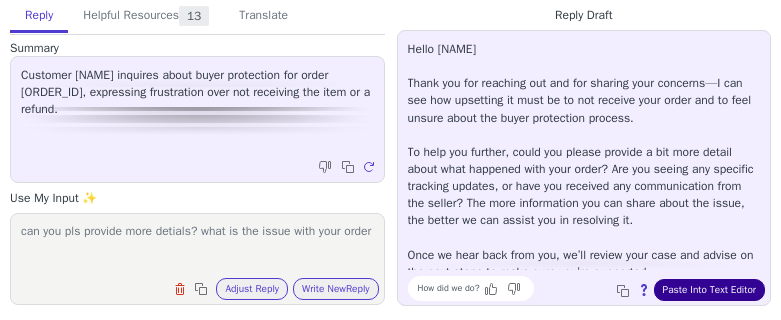 click on "Paste Into Text Editor" at bounding box center (709, 290) 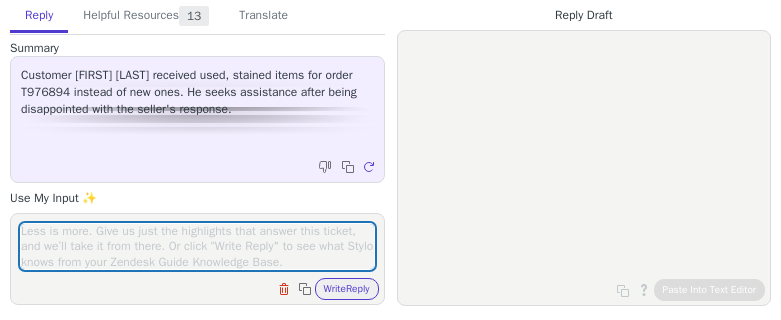 scroll, scrollTop: 0, scrollLeft: 0, axis: both 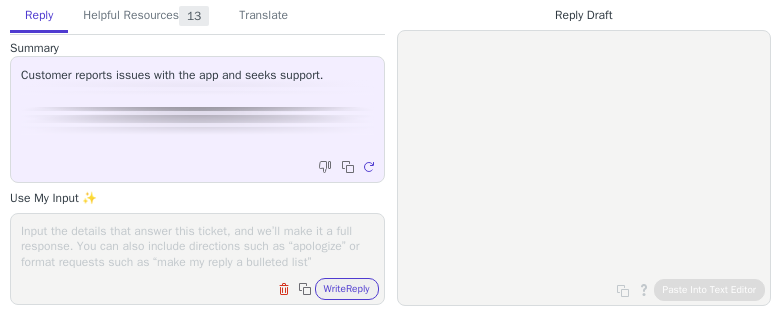 click at bounding box center (197, 246) 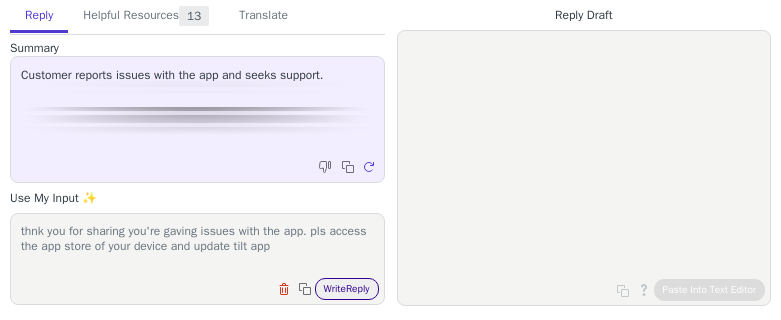 type on "thnk you for sharing you're gaving issues with the app. pls access the app store of your device and update tilt app" 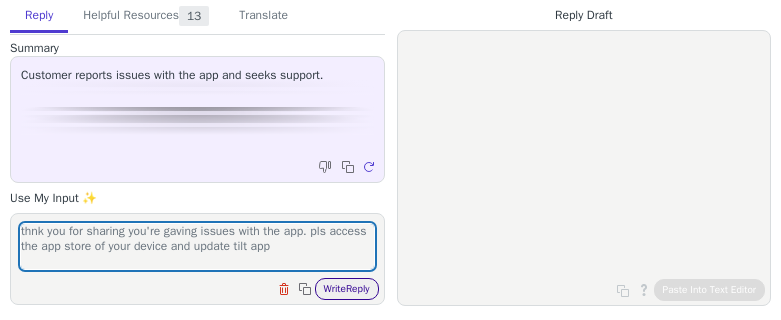 click on "Write  Reply" at bounding box center (347, 289) 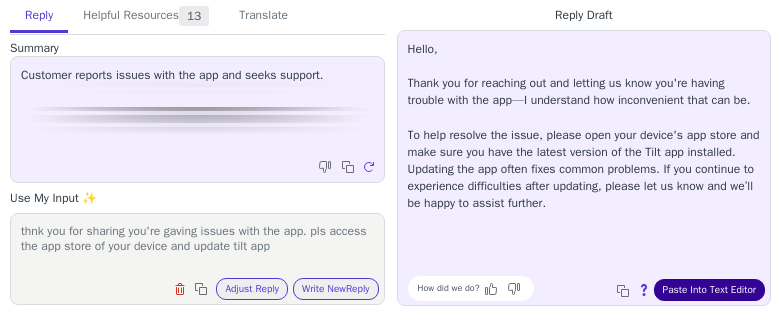 click on "Paste Into Text Editor" at bounding box center (709, 290) 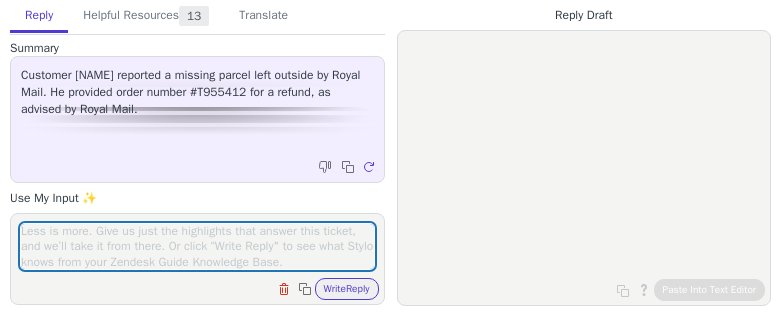 scroll, scrollTop: 0, scrollLeft: 0, axis: both 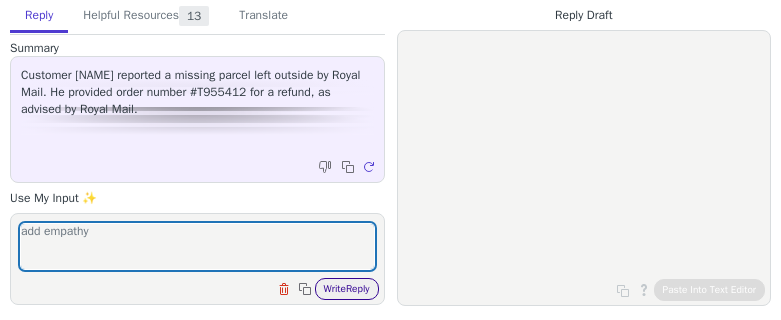 type on "add empathy" 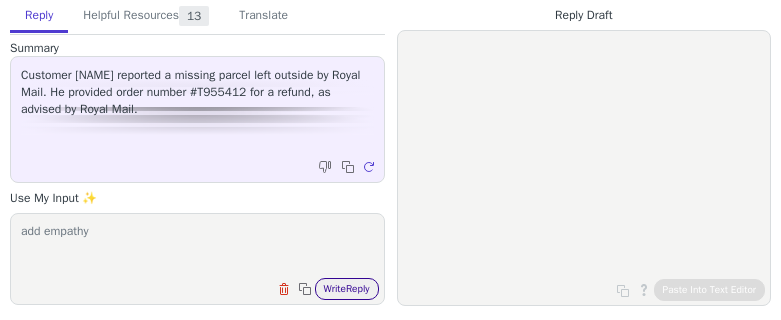 click on "Write  Reply" at bounding box center [347, 289] 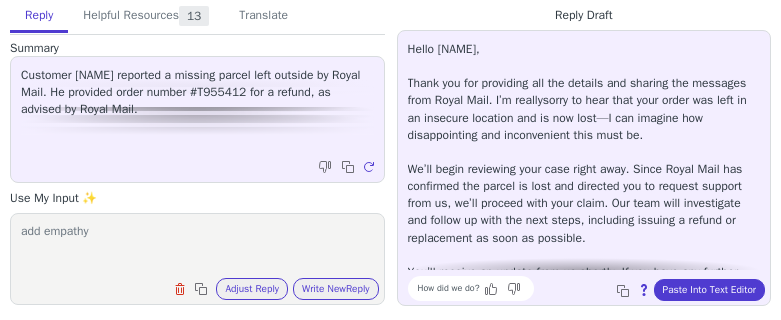 click on "Hello Lewis, Thank you for providing all the details and sharing the messages from Royal Mail. I’m reallysorry to hear that your order was left in an insecure location and is now lost—I can imagine how disappointing and inconvenient this must be. We’ll begin reviewing your case right away. Since Royal Mail has confirmed the parcel is lost and directed you to request support from us, we’ll proceed with your claim. Our team will investigate and follow up with the next steps, including issuing a refund or replacement as soon as possible. You’ll receive an update from us shortly. If you have any further questions or additional information, please let us know—we’re here to help." at bounding box center [584, 178] 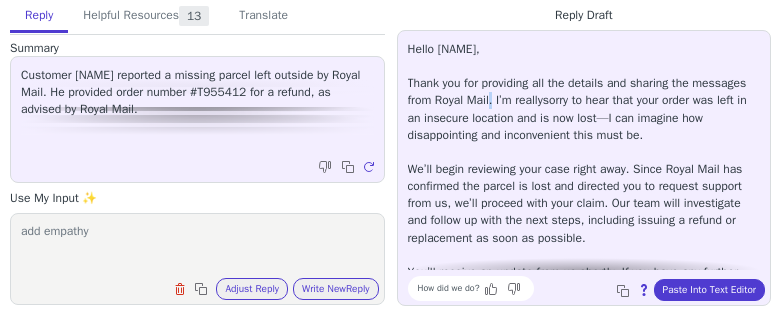 click on "Hello Lewis, Thank you for providing all the details and sharing the messages from Royal Mail. I’m reallysorry to hear that your order was left in an insecure location and is now lost—I can imagine how disappointing and inconvenient this must be. We’ll begin reviewing your case right away. Since Royal Mail has confirmed the parcel is lost and directed you to request support from us, we’ll proceed with your claim. Our team will investigate and follow up with the next steps, including issuing a refund or replacement as soon as possible. You’ll receive an update from us shortly. If you have any further questions or additional information, please let us know—we’re here to help." at bounding box center [584, 178] 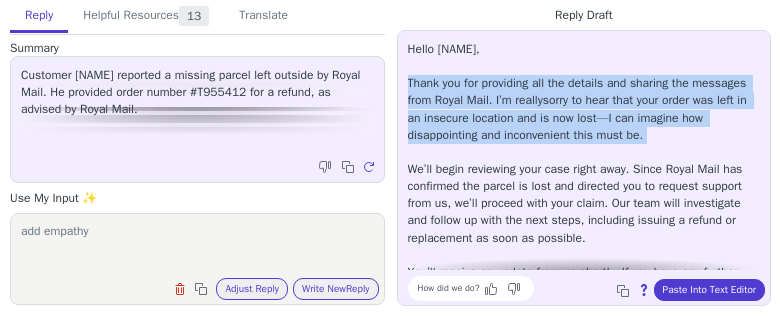 click on "Hello Lewis, Thank you for providing all the details and sharing the messages from Royal Mail. I’m reallysorry to hear that your order was left in an insecure location and is now lost—I can imagine how disappointing and inconvenient this must be. We’ll begin reviewing your case right away. Since Royal Mail has confirmed the parcel is lost and directed you to request support from us, we’ll proceed with your claim. Our team will investigate and follow up with the next steps, including issuing a refund or replacement as soon as possible. You’ll receive an update from us shortly. If you have any further questions or additional information, please let us know—we’re here to help." at bounding box center [584, 178] 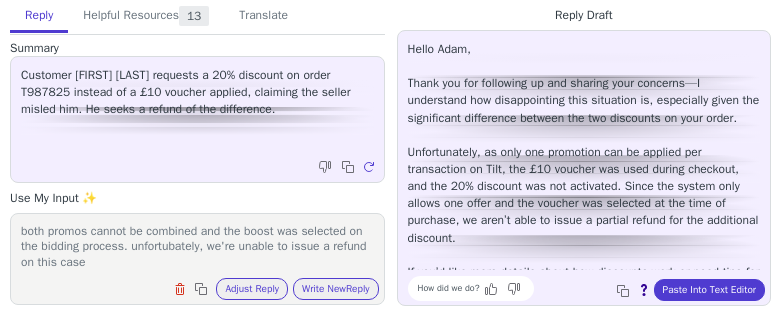 scroll, scrollTop: 0, scrollLeft: 0, axis: both 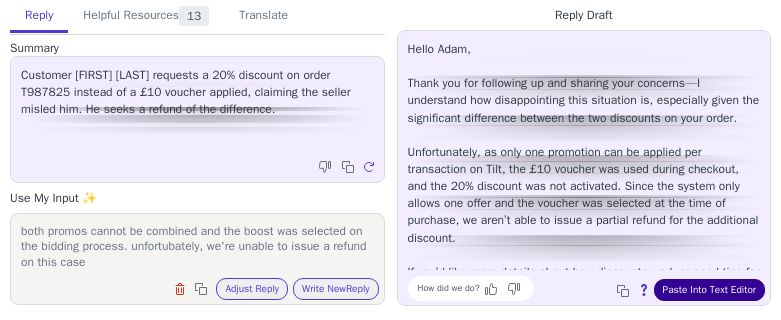 click on "Paste Into Text Editor" at bounding box center (709, 290) 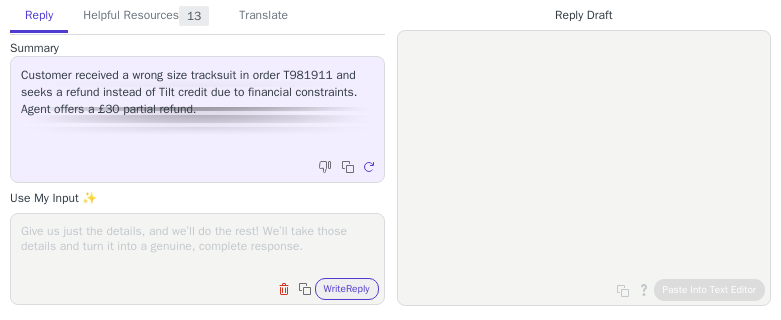 scroll, scrollTop: 0, scrollLeft: 0, axis: both 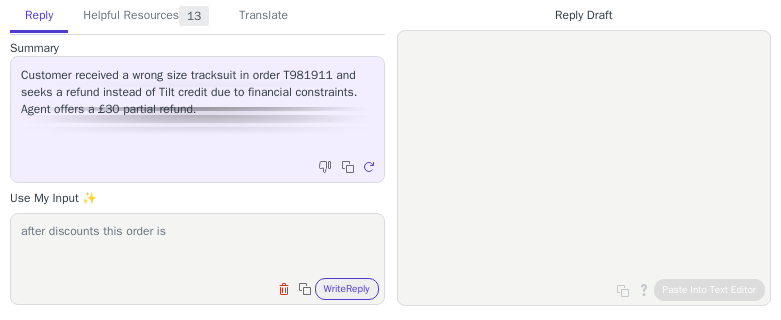 paste on "75.05" 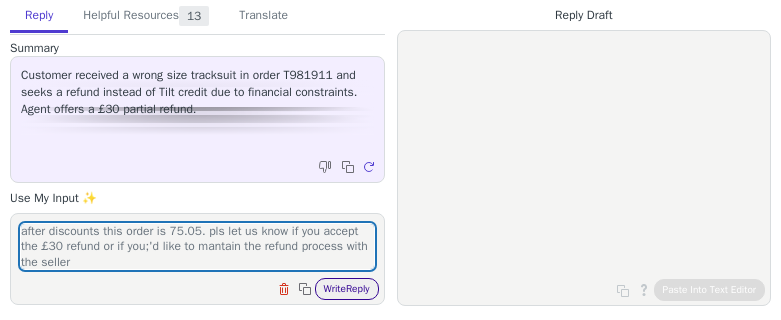 click on "Write  Reply" at bounding box center (347, 289) 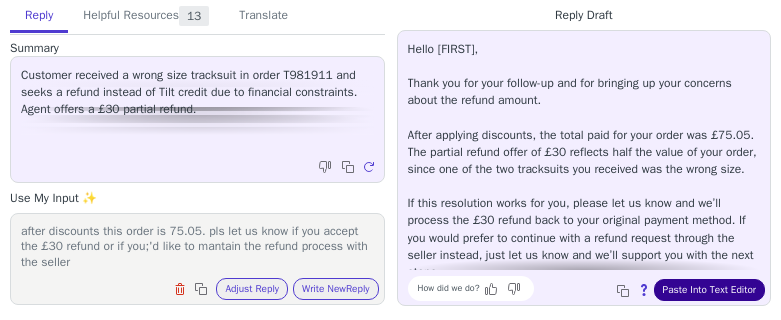 click on "Paste Into Text Editor" at bounding box center (709, 290) 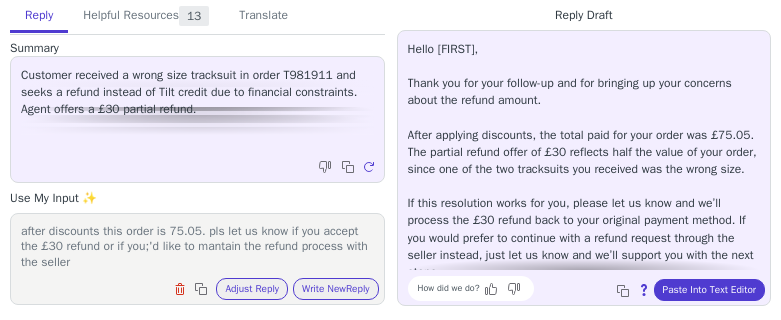 click on "after discounts this order is 75.05. pls let us know if you accept the £30 refund or if you;'d like to mantain the refund process with the seller" at bounding box center [197, 246] 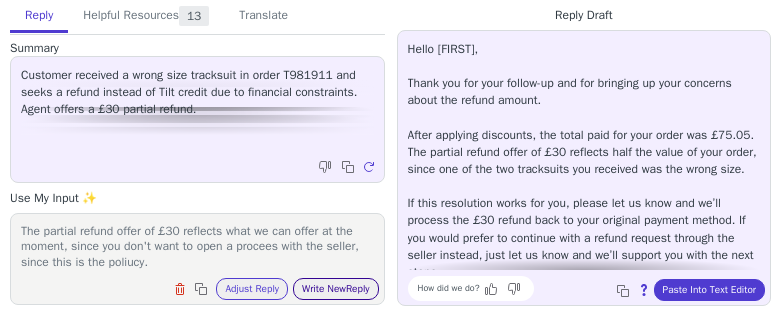 type on "The partial refund offer of £30 reflects what we can offer at the moment, since you don't want to open a procees with the seller, since this is the poliucy." 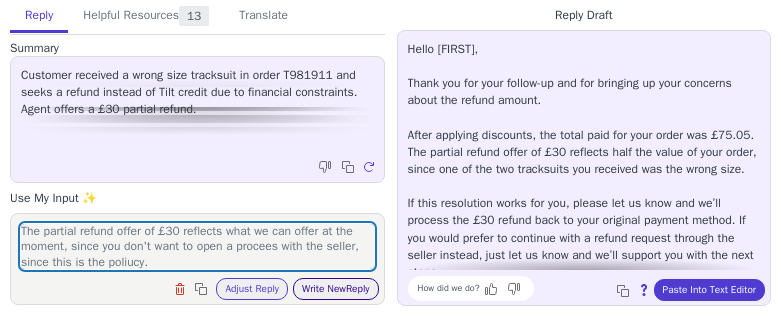 click on "Write New  Reply" at bounding box center (336, 289) 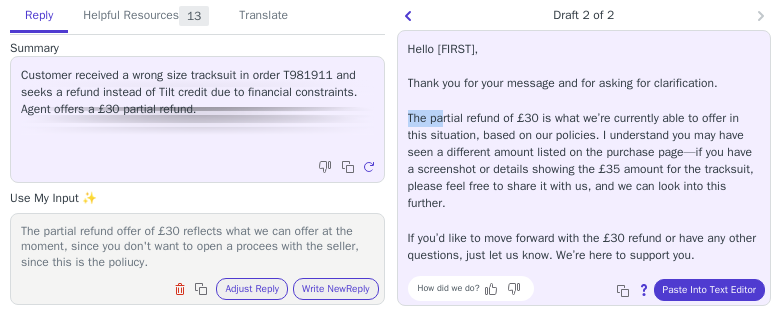 drag, startPoint x: 406, startPoint y: 115, endPoint x: 444, endPoint y: 120, distance: 38.327538 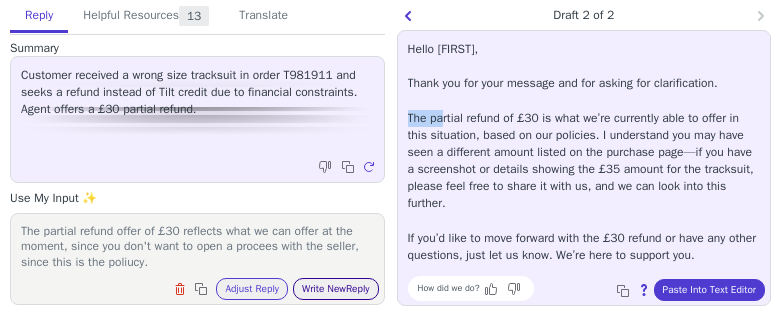 click on "Write New  Reply" at bounding box center (336, 289) 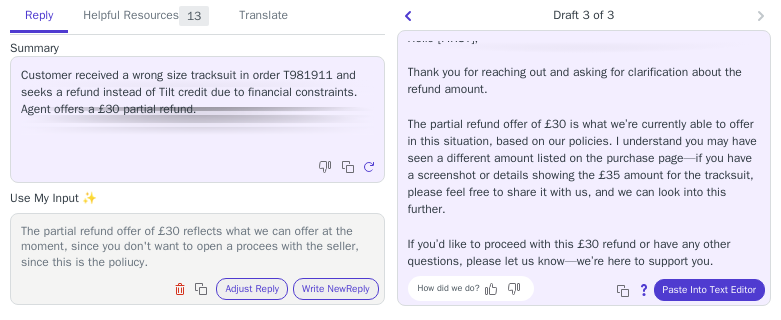 scroll, scrollTop: 37, scrollLeft: 0, axis: vertical 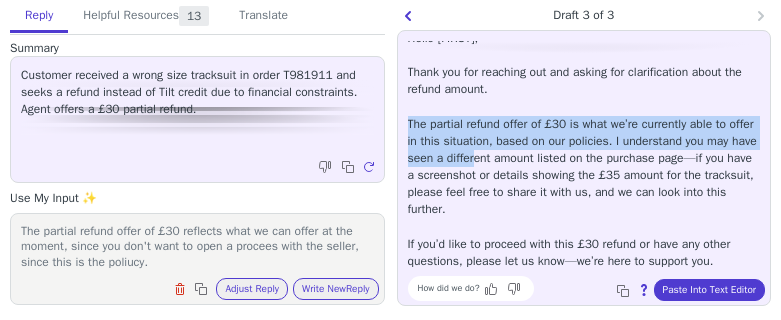 drag, startPoint x: 408, startPoint y: 92, endPoint x: 637, endPoint y: 136, distance: 233.18877 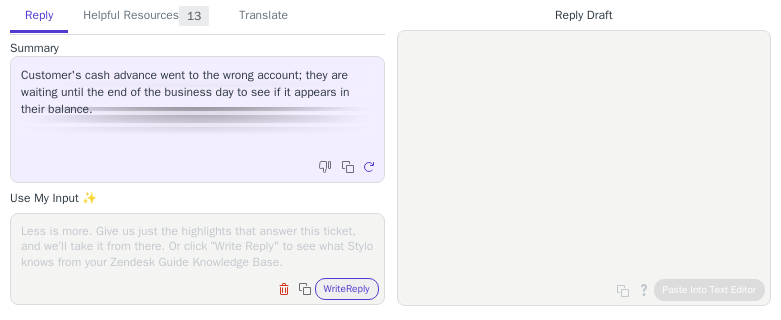 scroll, scrollTop: 0, scrollLeft: 0, axis: both 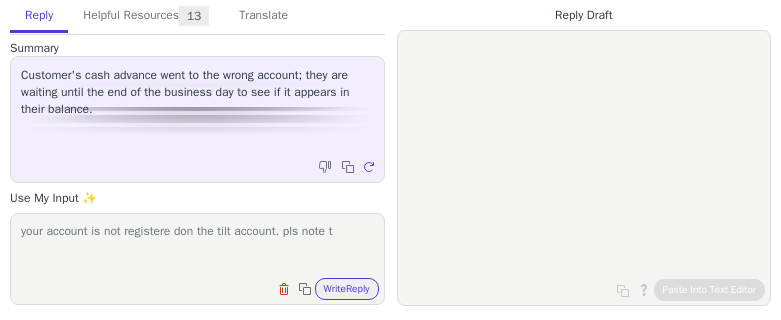 drag, startPoint x: 305, startPoint y: 228, endPoint x: 442, endPoint y: 229, distance: 137.00365 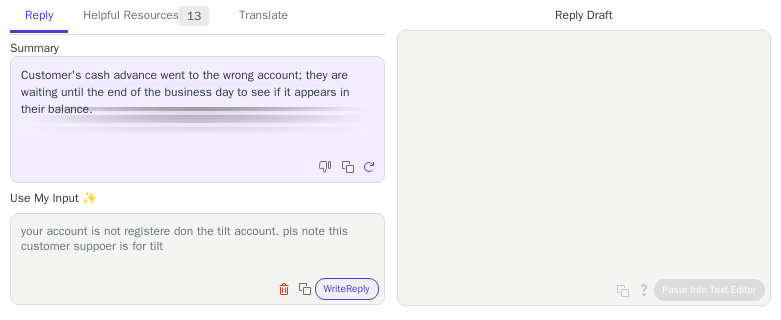 paste on "tilt.app" 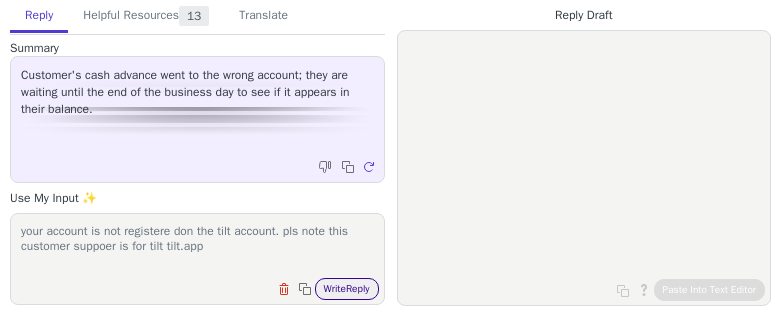 type on "your account is not registere don the tilt account. pls note this customer suppoer is for tilt tilt.app" 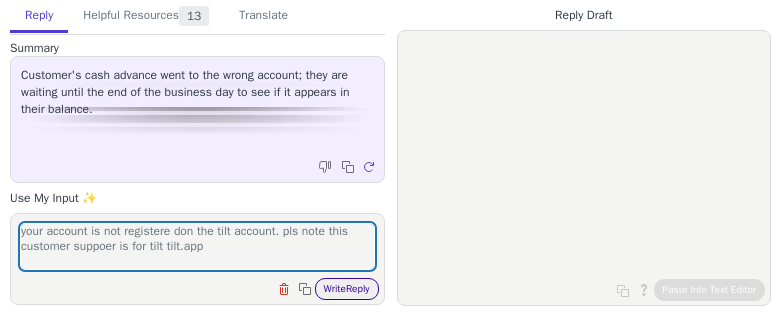 click on "Write  Reply" at bounding box center (347, 289) 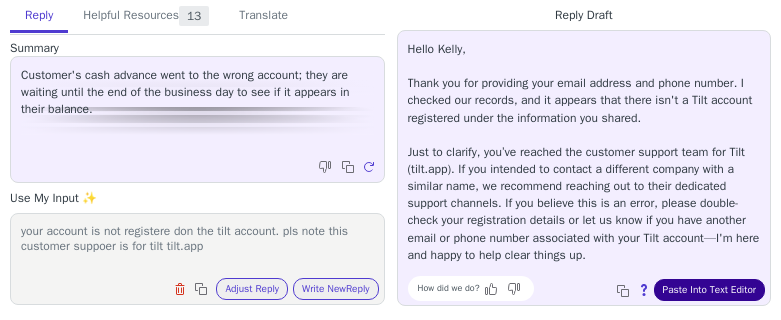 click on "Paste Into Text Editor" at bounding box center (709, 290) 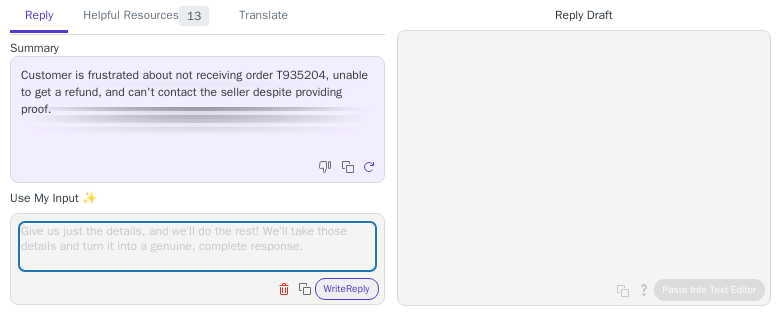 scroll, scrollTop: 0, scrollLeft: 0, axis: both 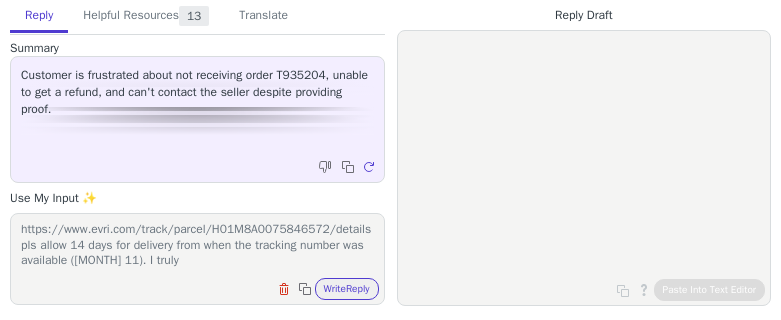 drag, startPoint x: 47, startPoint y: 245, endPoint x: 272, endPoint y: 270, distance: 226.38463 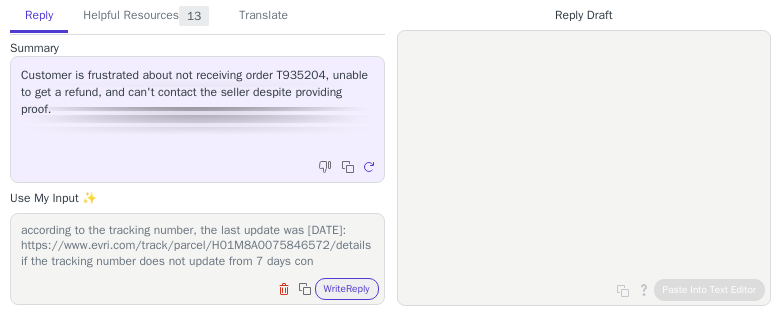 scroll, scrollTop: 31, scrollLeft: 0, axis: vertical 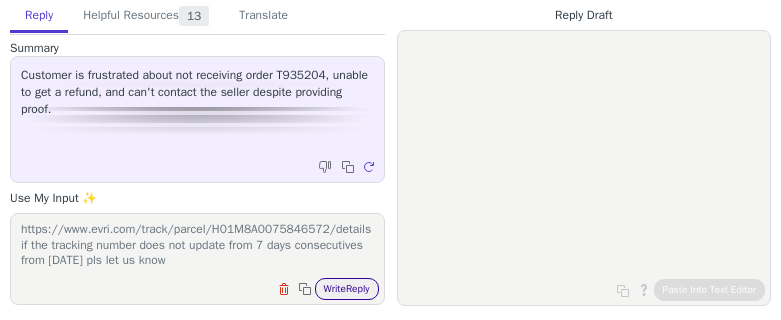 type on "according to the tracking number, the last update was [DATE]: https://www.evri.com/track/parcel/H01M8A0075846572/details if the tracking number does not update from 7 days consecutives from [DATE] pls let us know" 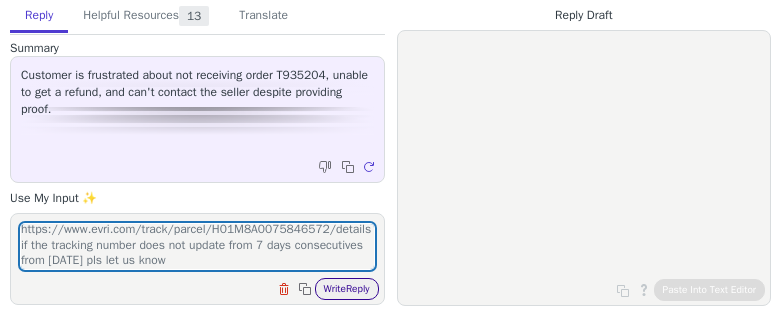 click on "Write  Reply" at bounding box center [347, 289] 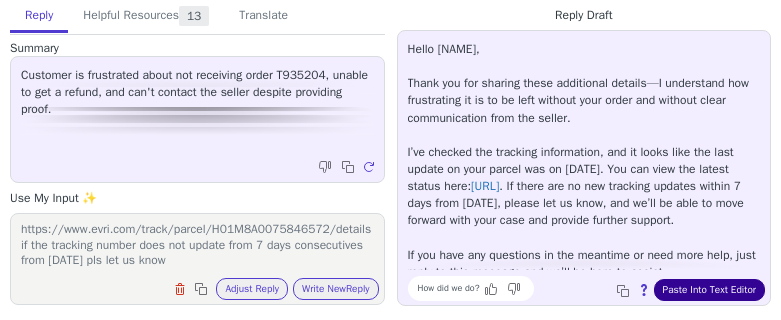 click on "Paste Into Text Editor" at bounding box center [709, 290] 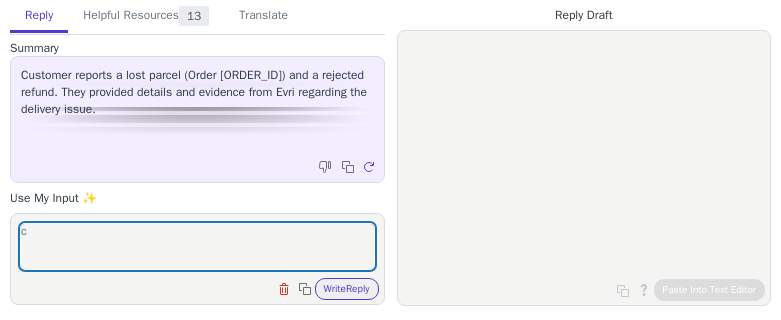 scroll, scrollTop: 0, scrollLeft: 0, axis: both 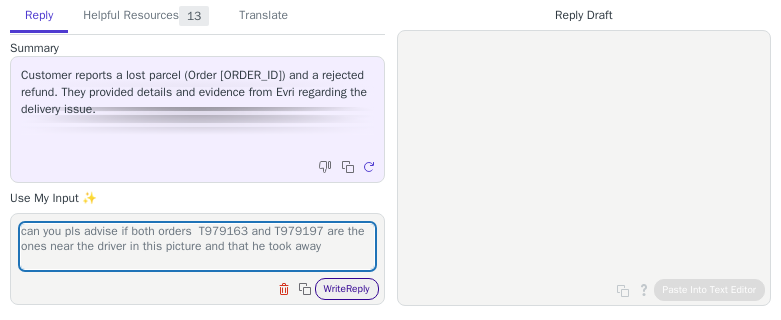 type on "can you pls advise if both orders  T979163 and T979197 are the ones near the driver in this picture and that he took away" 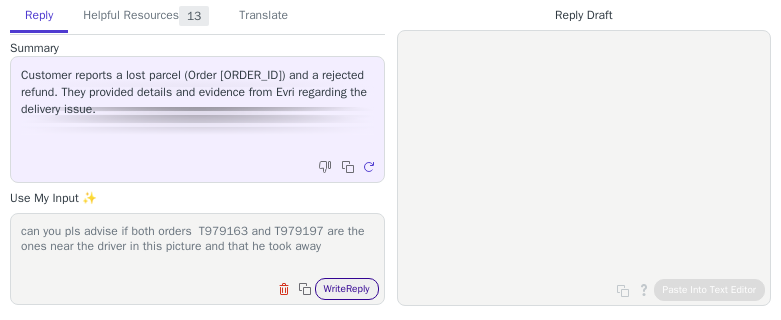 click on "Write  Reply" at bounding box center [347, 289] 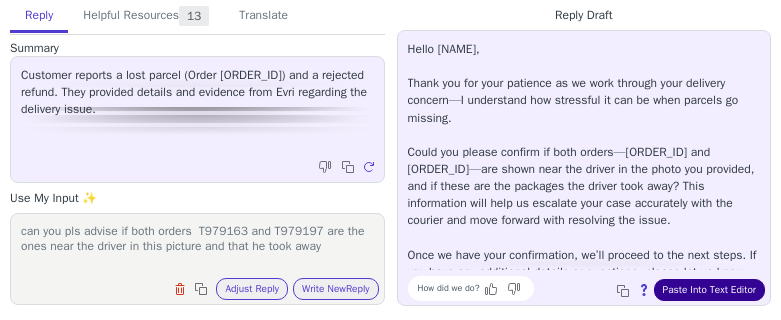 click on "Paste Into Text Editor" at bounding box center (709, 290) 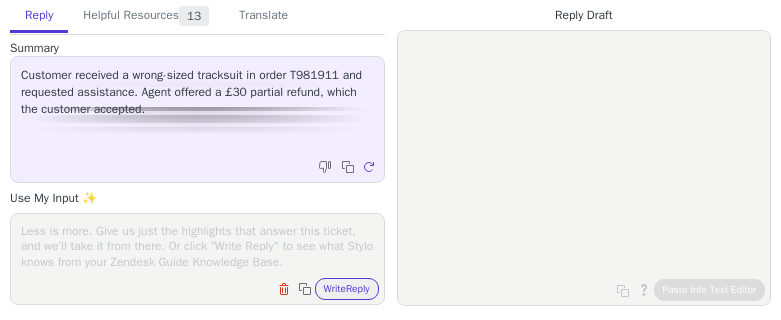 scroll, scrollTop: 0, scrollLeft: 0, axis: both 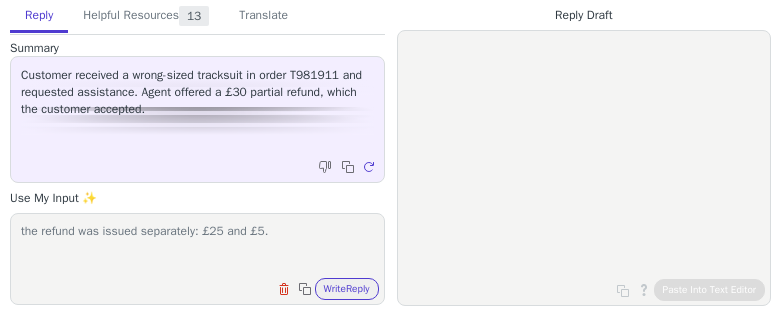 type on "the refund was issued separately: £25 and £5." 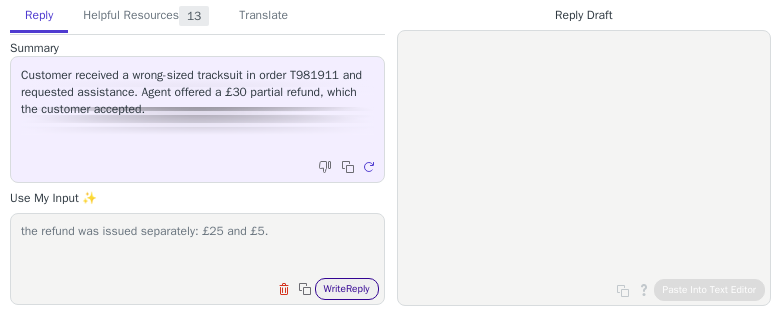 click on "Write  Reply" at bounding box center [347, 289] 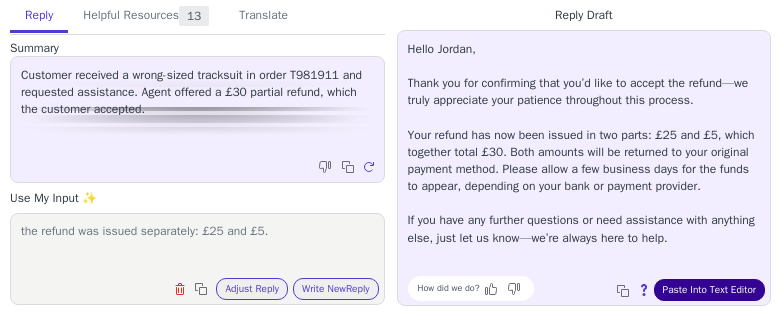 click on "Paste Into Text Editor" at bounding box center [709, 290] 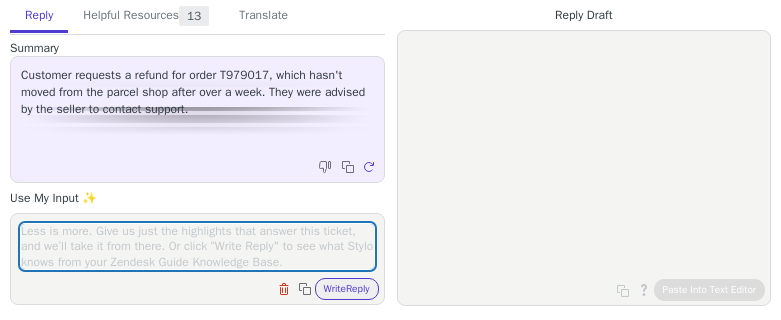 scroll, scrollTop: 0, scrollLeft: 0, axis: both 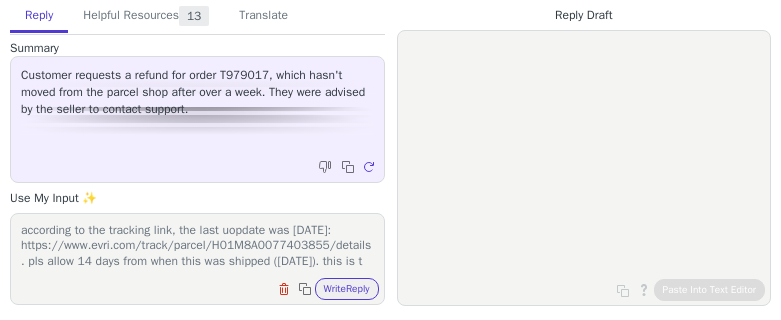 type on "according to the tracking link, the last uopdate was [DATE]: https://www.evri.com/track/parcel/H01M8A0077403855/details. pls allow 14 days from when this was shipped ([DATE]). this is t" 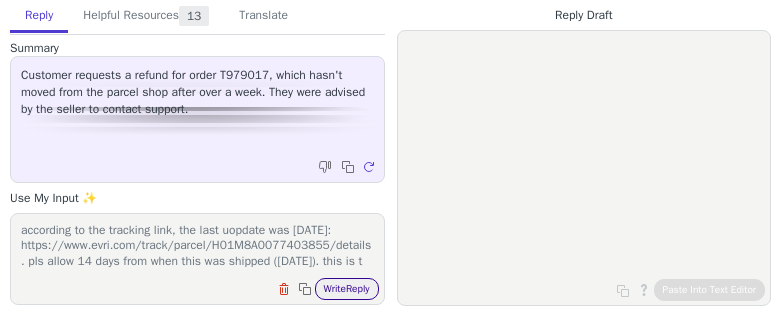 click on "Write  Reply" at bounding box center (347, 289) 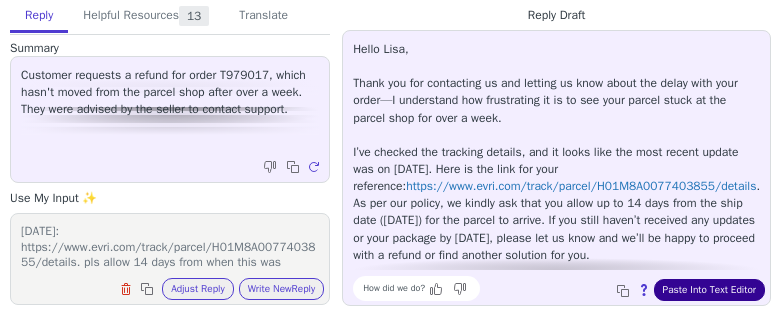 click on "Paste Into Text Editor" at bounding box center [709, 290] 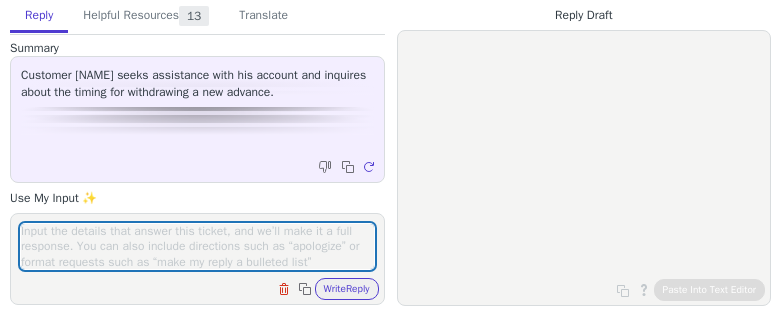 scroll, scrollTop: 0, scrollLeft: 0, axis: both 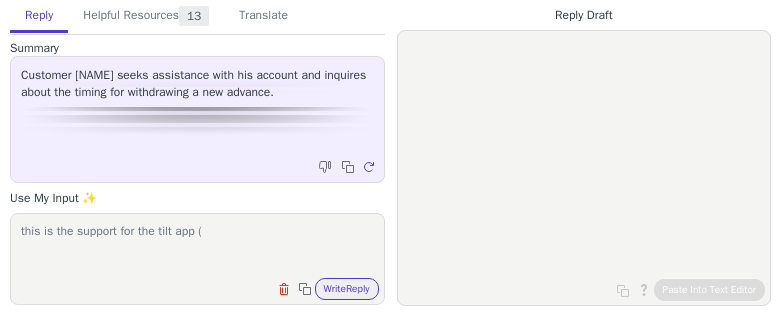 paste on "https://tilt.app/" 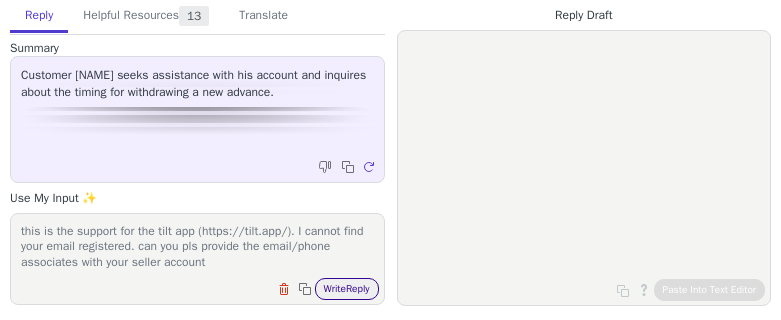 type on "this is the support for the tilt app (https://tilt.app/). I cannot find your email registered. can you pls provide the email/phone associates with your seller account" 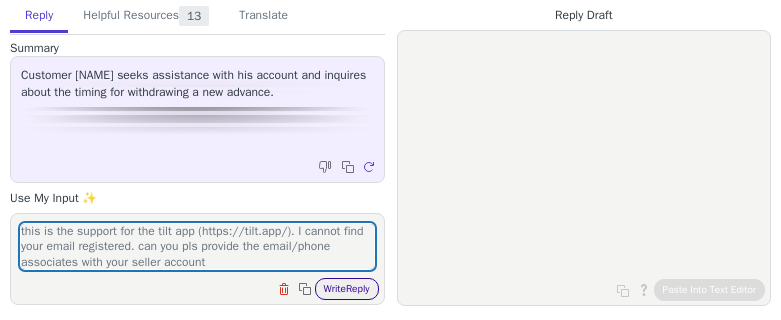 click on "Write  Reply" at bounding box center (347, 289) 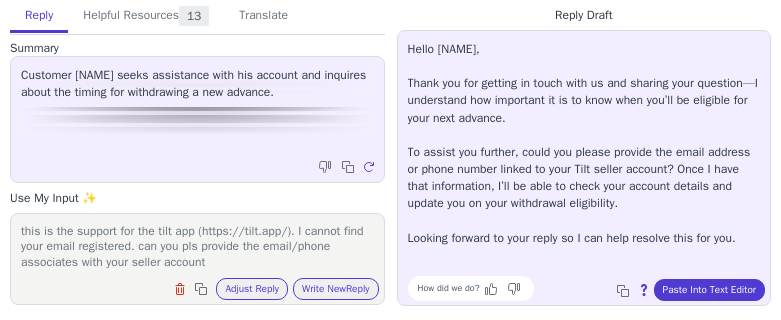 click on "Hello [NAME], Thank you for getting in touch with us and sharing your question—I understand how important it is to know when you’ll be eligible for your next advance. To assist you further, could you please provide the email address or phone number linked to your Tilt seller account? Once I have that information, I’ll be able to check your account details and update you on your withdrawal eligibility. Looking forward to your reply so I can help resolve this for you. How did we do?   Copy to clipboard About this reply Paste Into Text Editor" at bounding box center (584, 168) 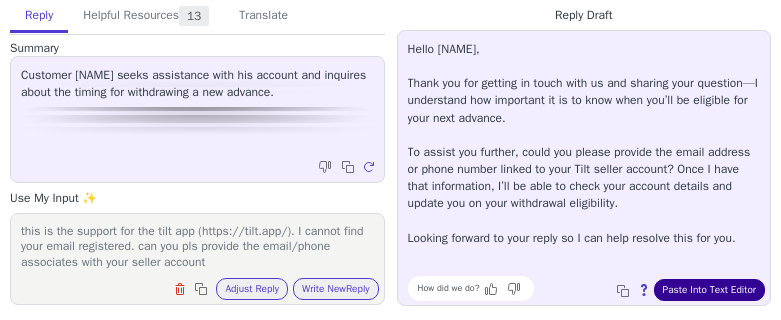 click on "Paste Into Text Editor" at bounding box center (709, 290) 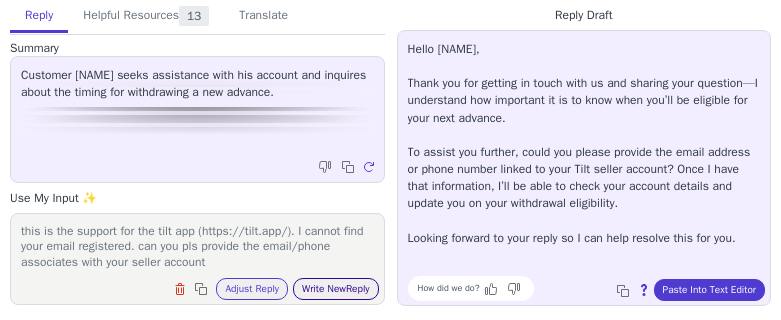 click on "Write New  Reply" at bounding box center (336, 289) 